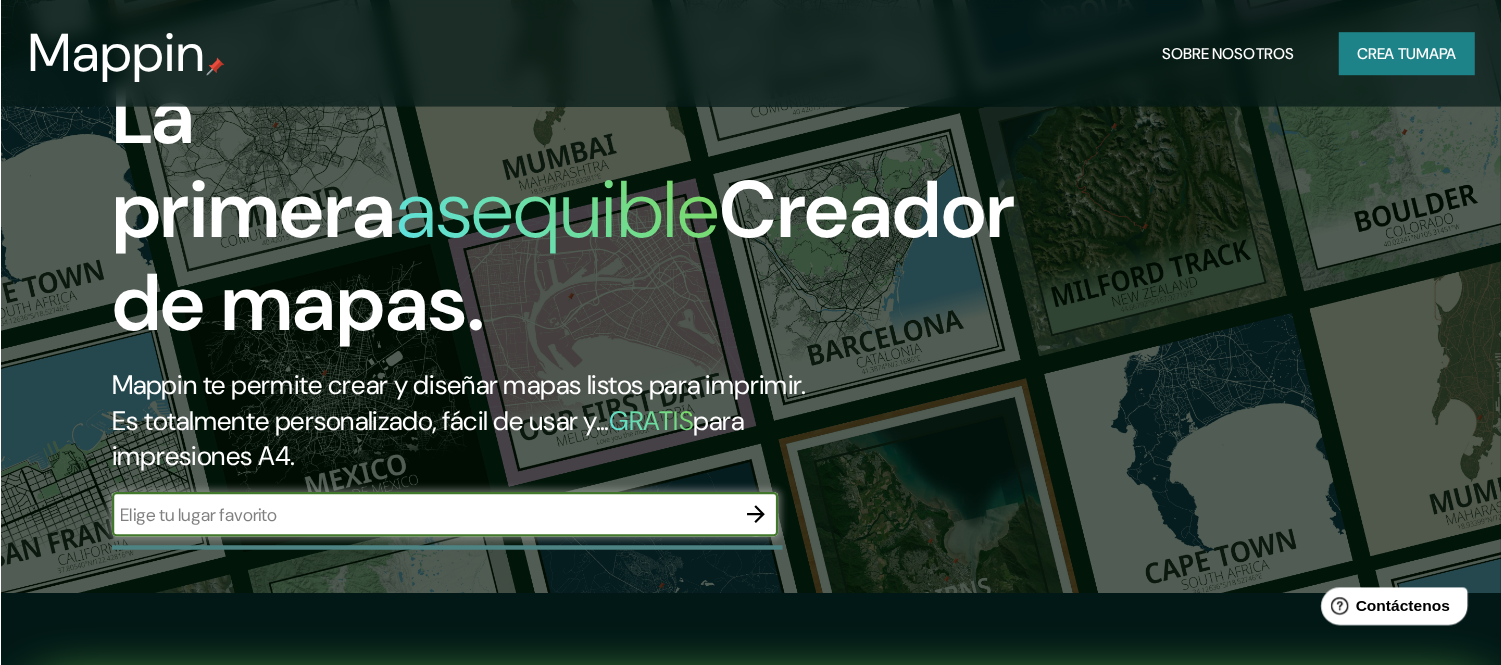 scroll, scrollTop: 100, scrollLeft: 0, axis: vertical 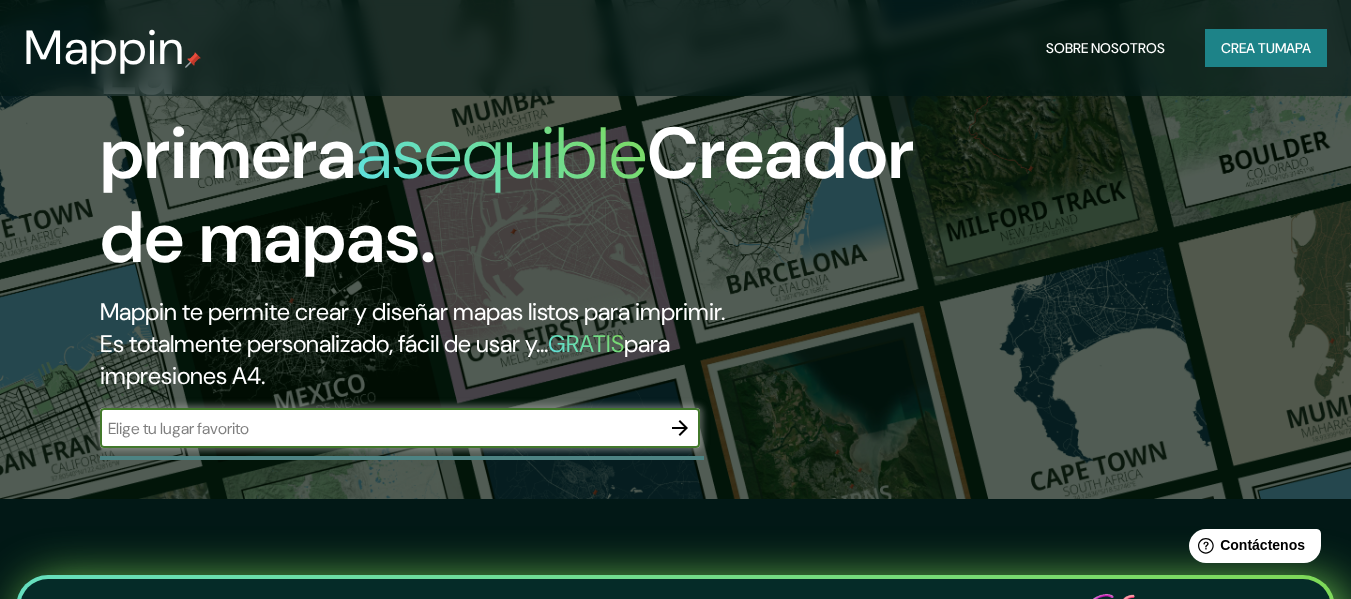 click at bounding box center [380, 428] 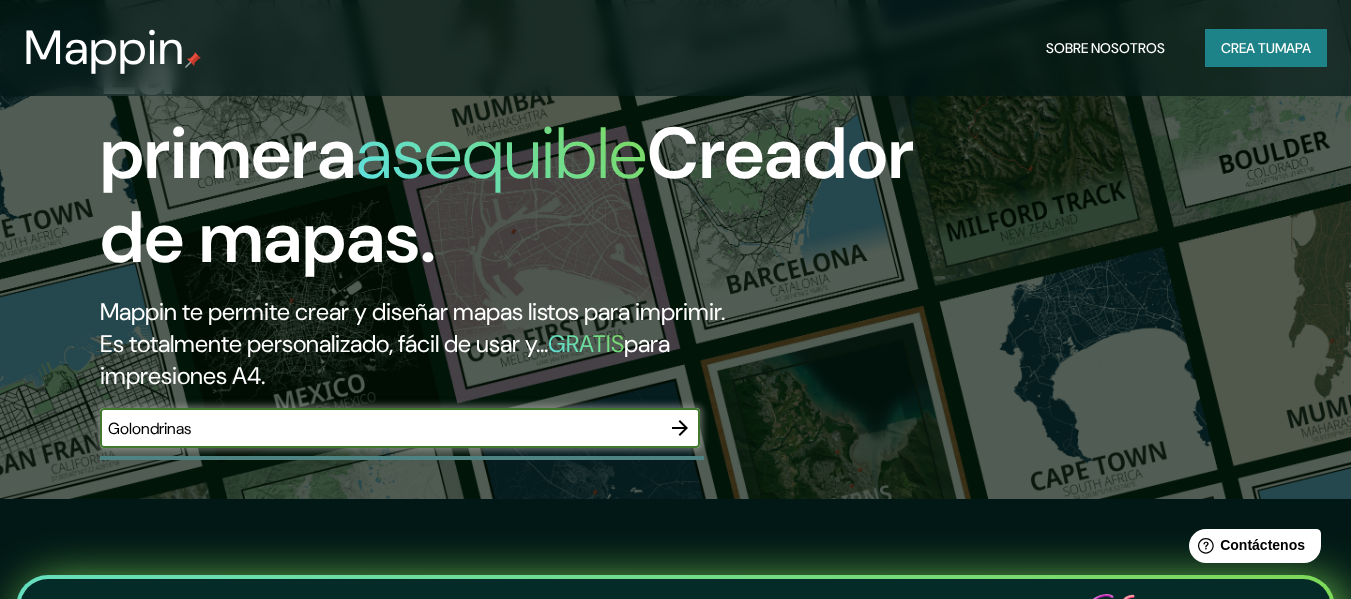 click on "Golondrinas" at bounding box center [380, 428] 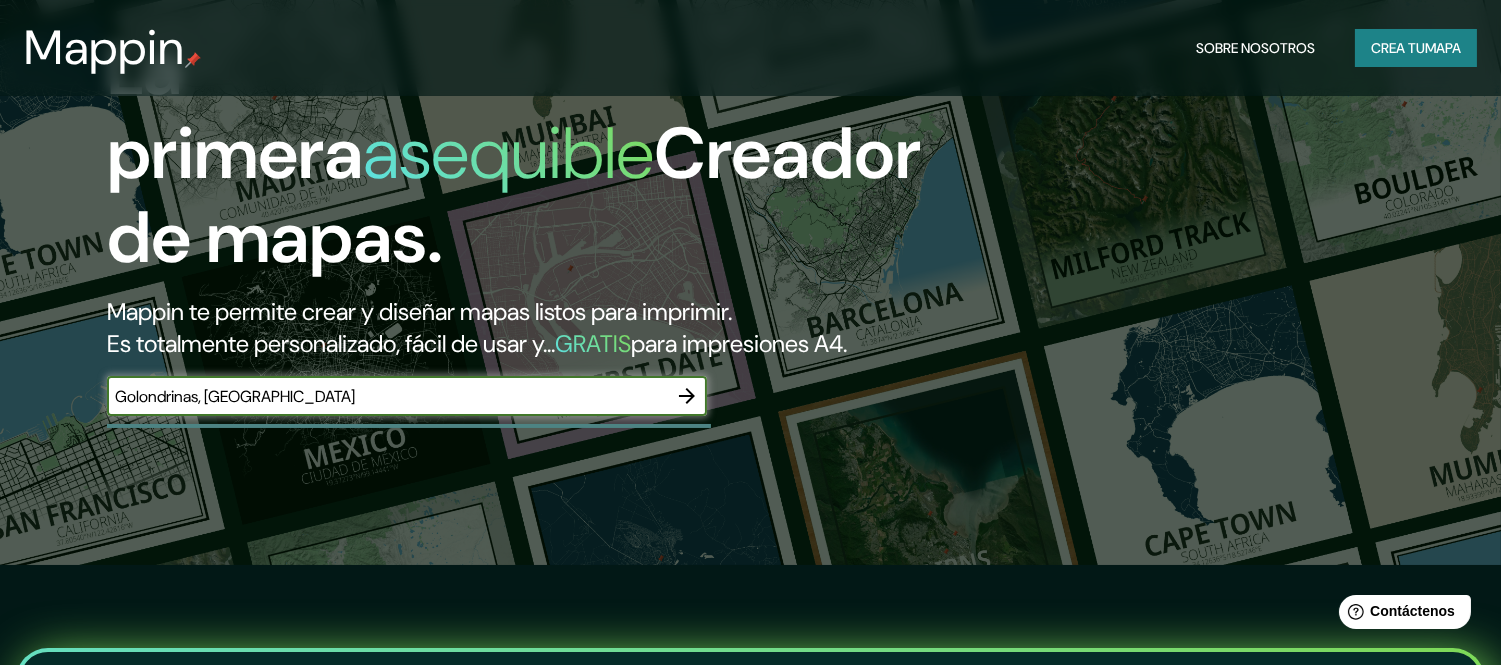 click on "Golondrinas, Provincia Imbabura" at bounding box center (387, 396) 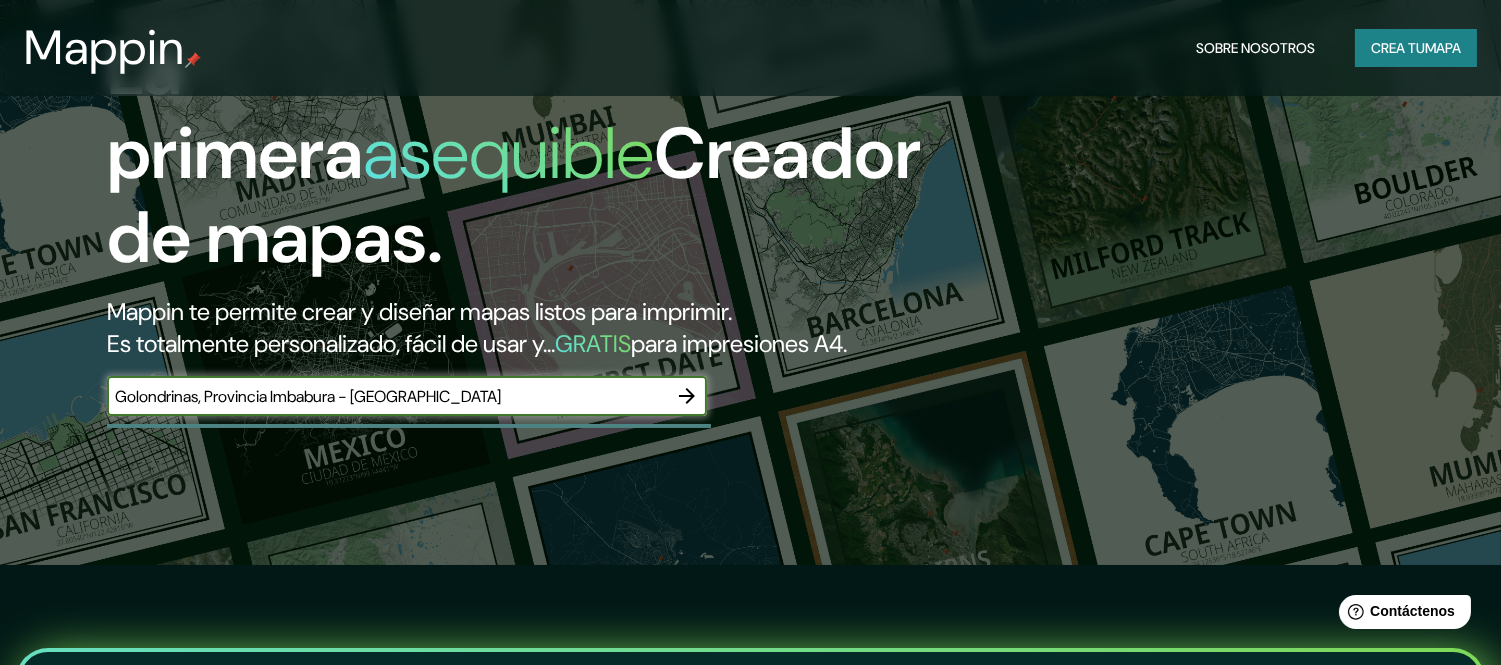 type on "Golondrinas, Provincia Imbabura - Ecuador" 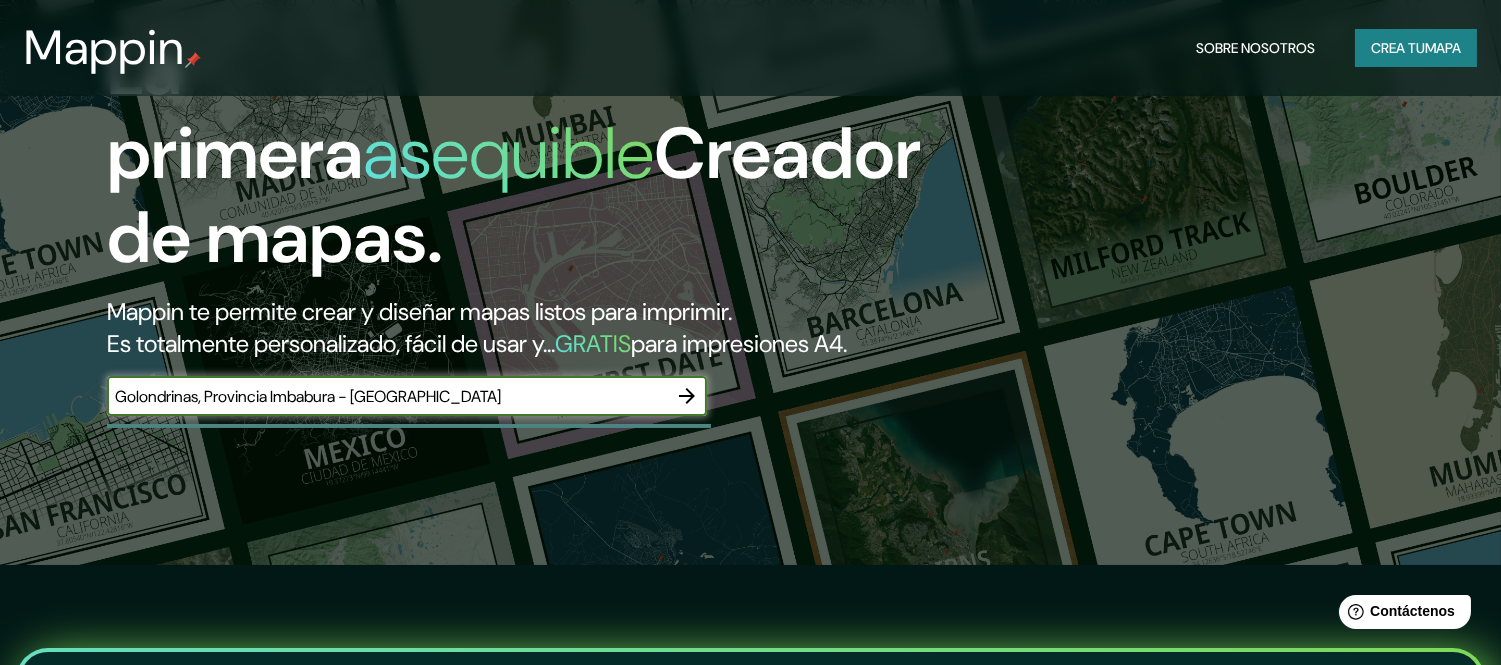 click on "Golondrinas, Provincia Imbabura - Ecuador" at bounding box center (387, 396) 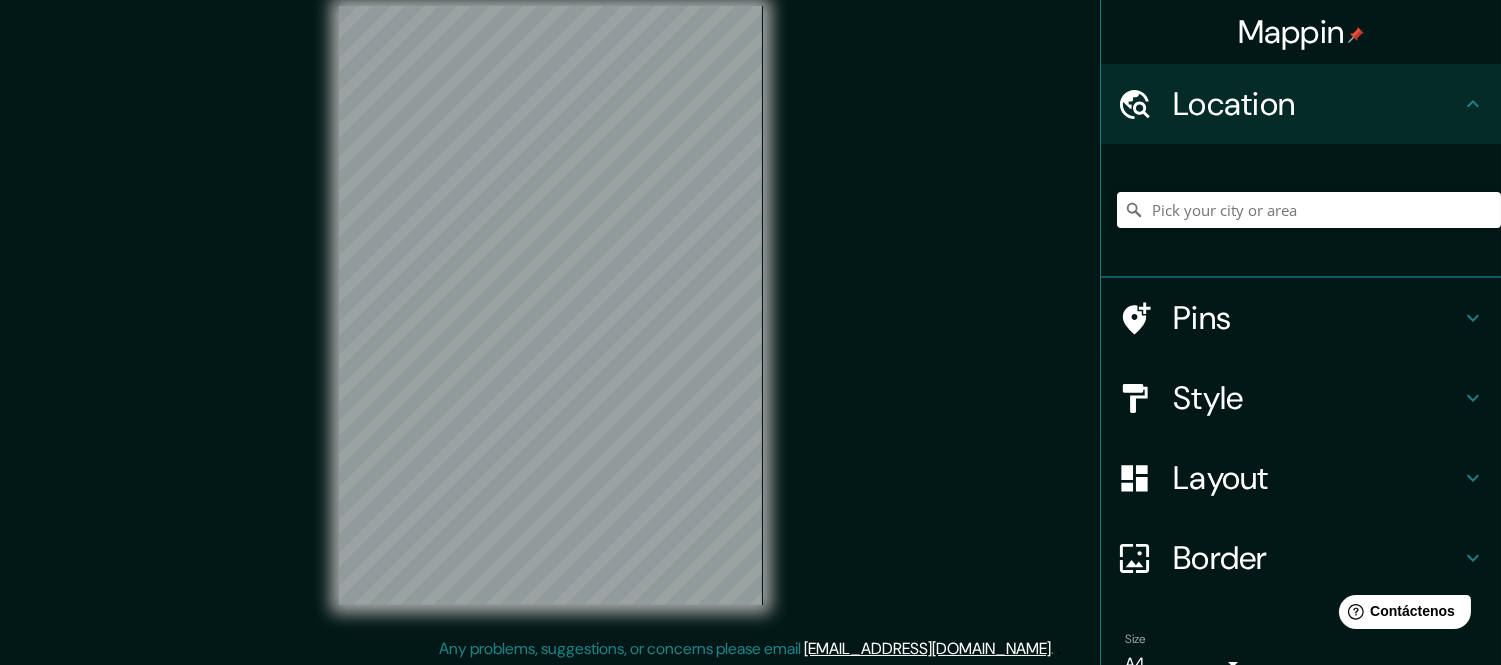 scroll, scrollTop: 0, scrollLeft: 0, axis: both 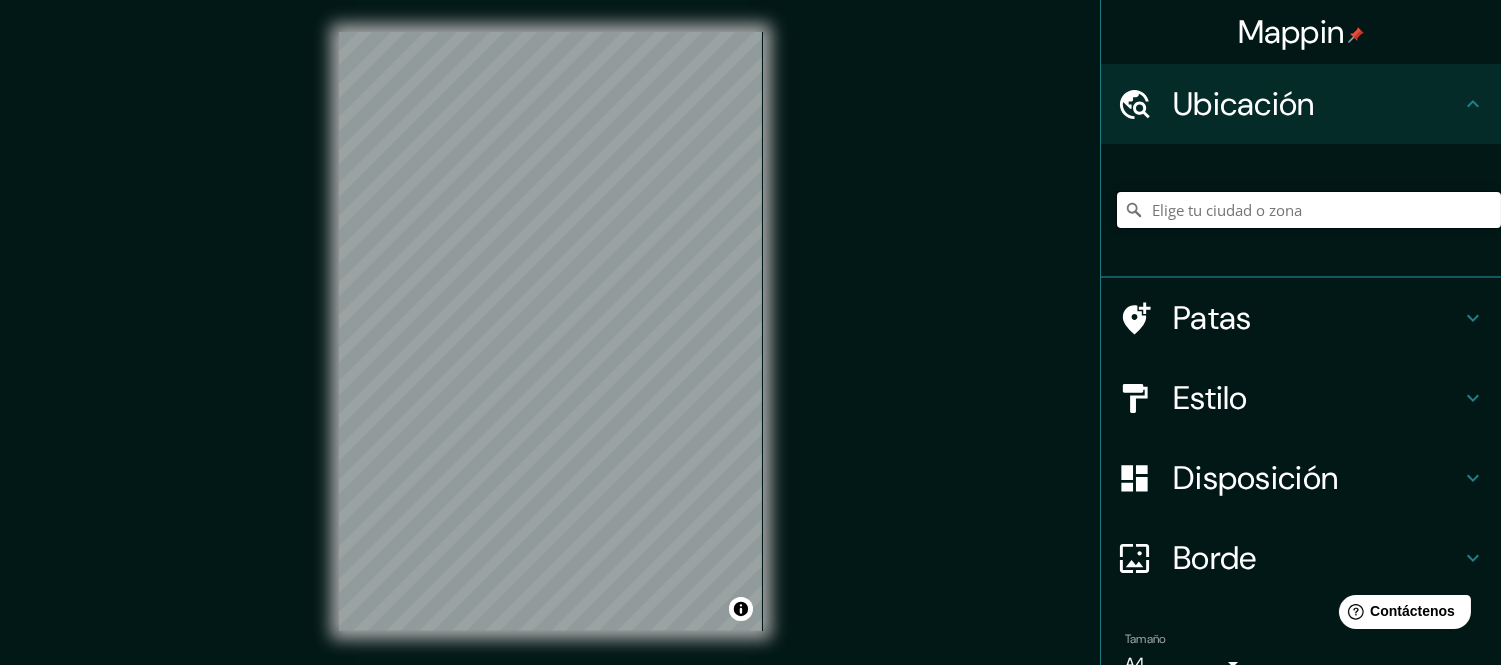 click at bounding box center [1309, 210] 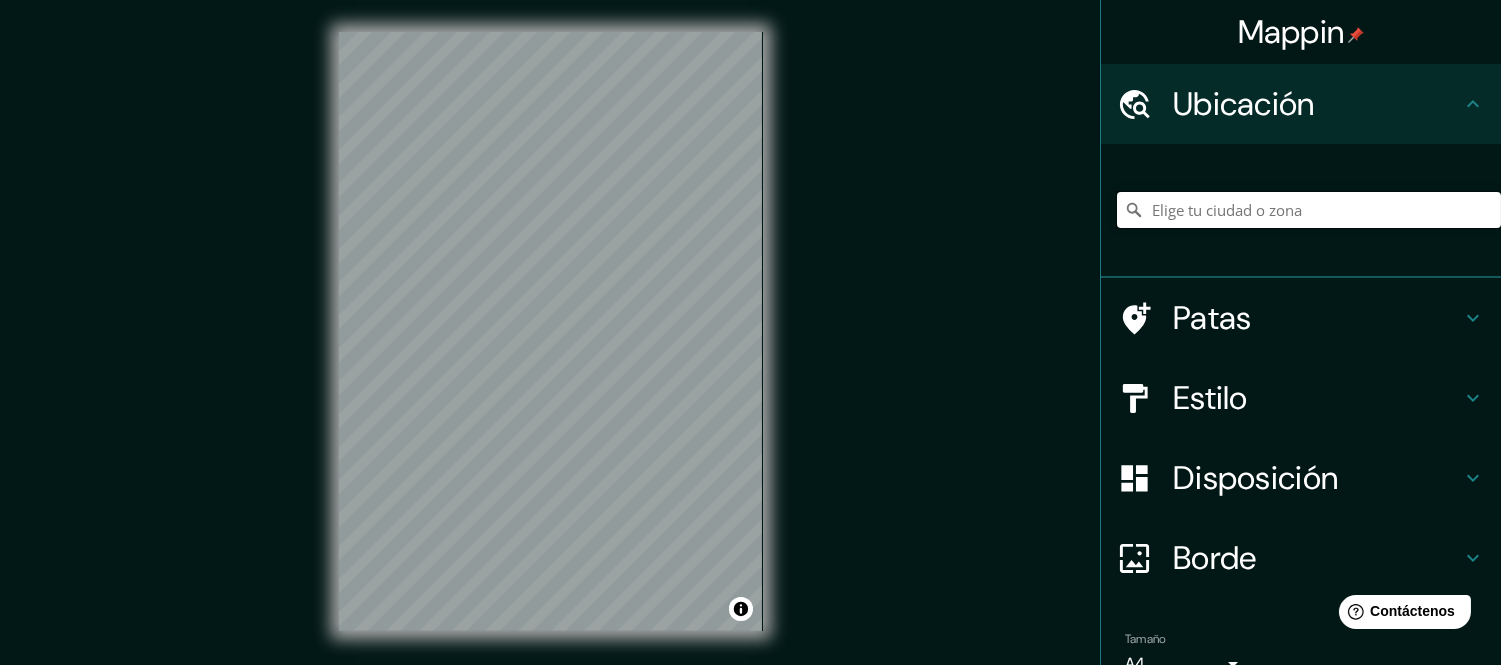scroll, scrollTop: 97, scrollLeft: 0, axis: vertical 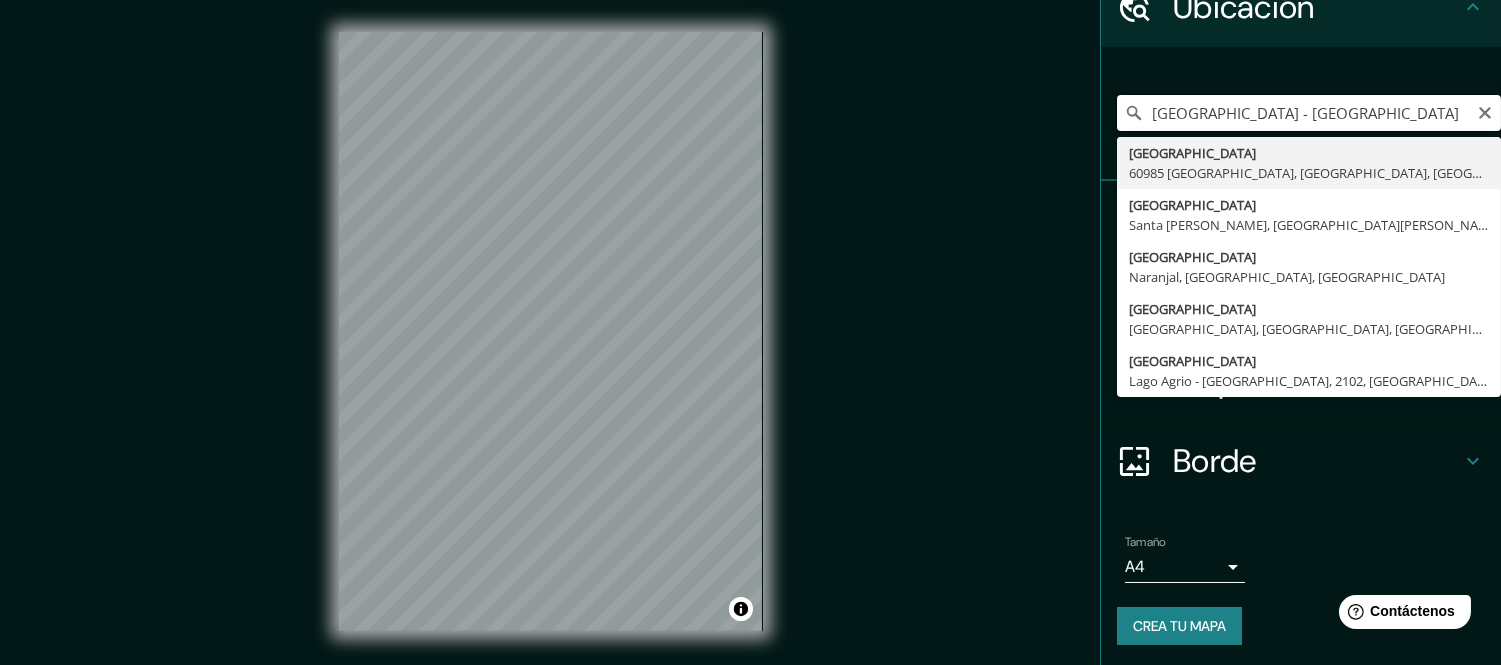 click on "Buenos Aires - Ecuador" at bounding box center [1309, 113] 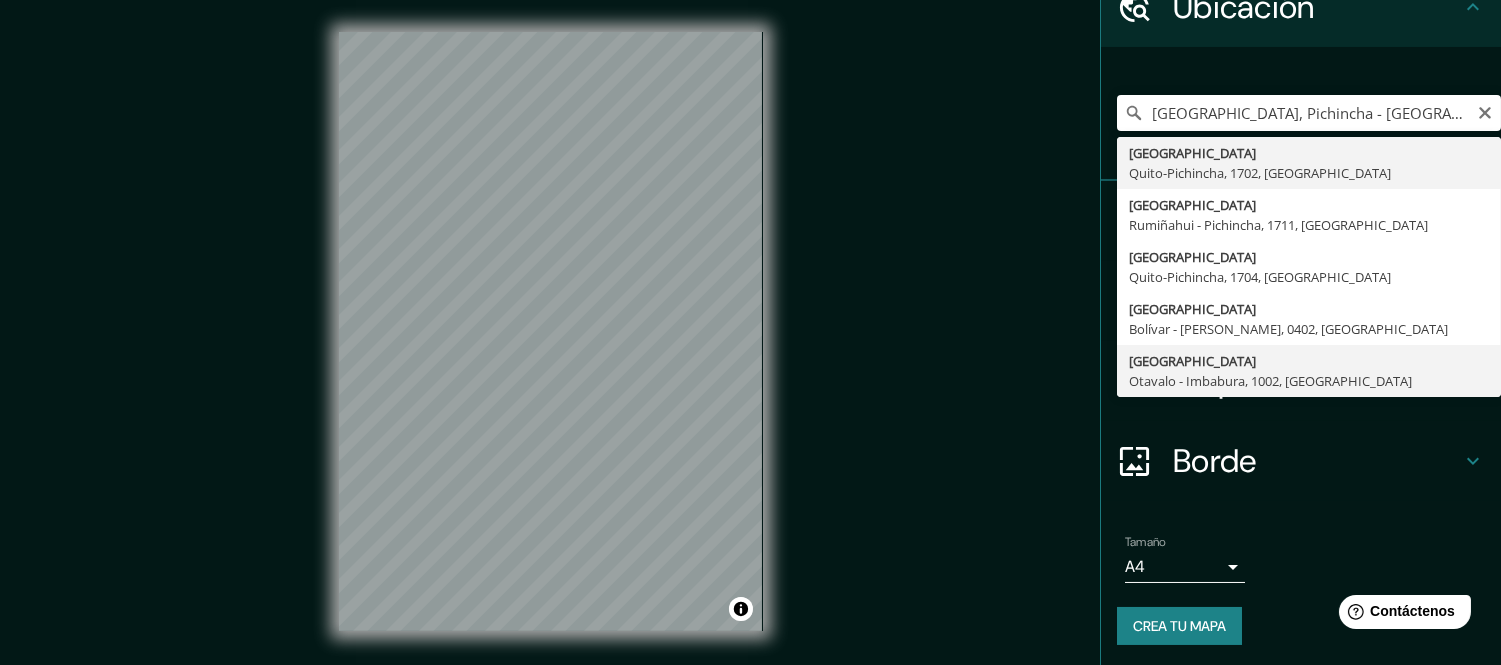 type on "Buenos Aires, Otavalo - Imbabura, 1002, Ecuador" 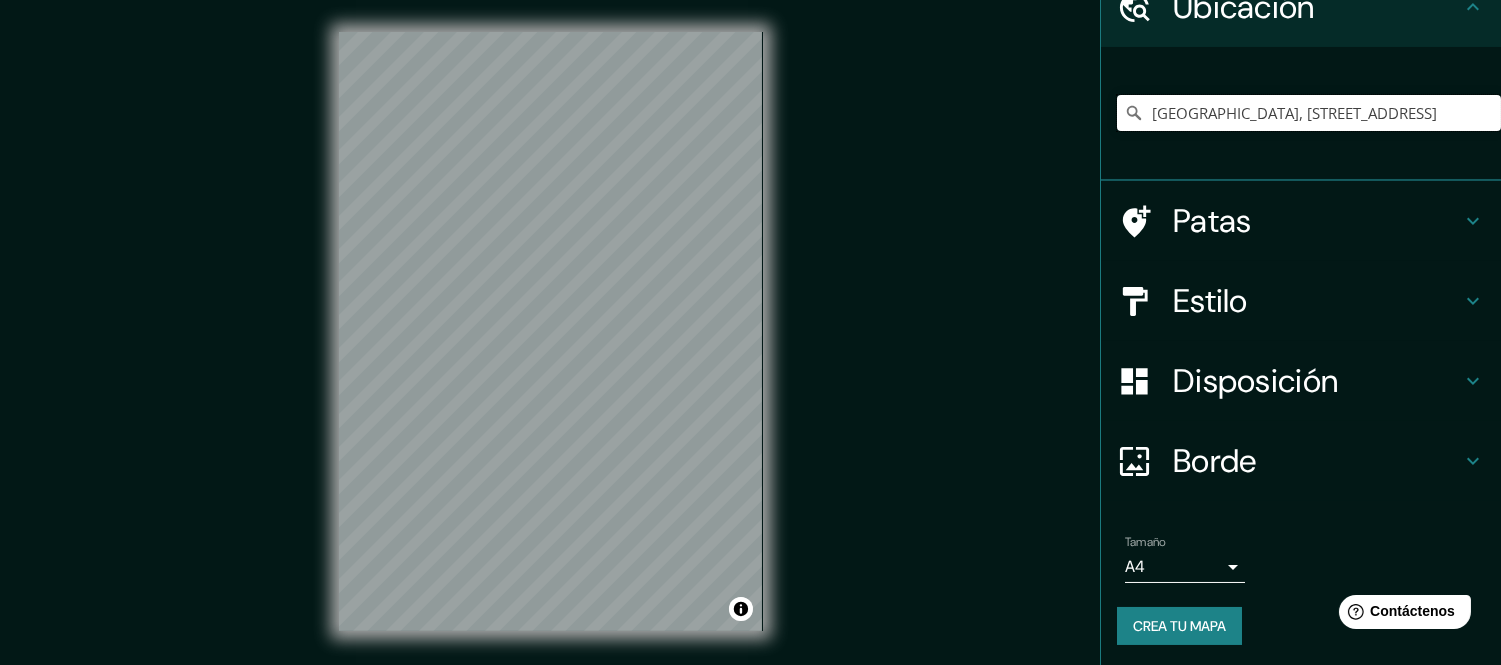 scroll, scrollTop: 0, scrollLeft: 0, axis: both 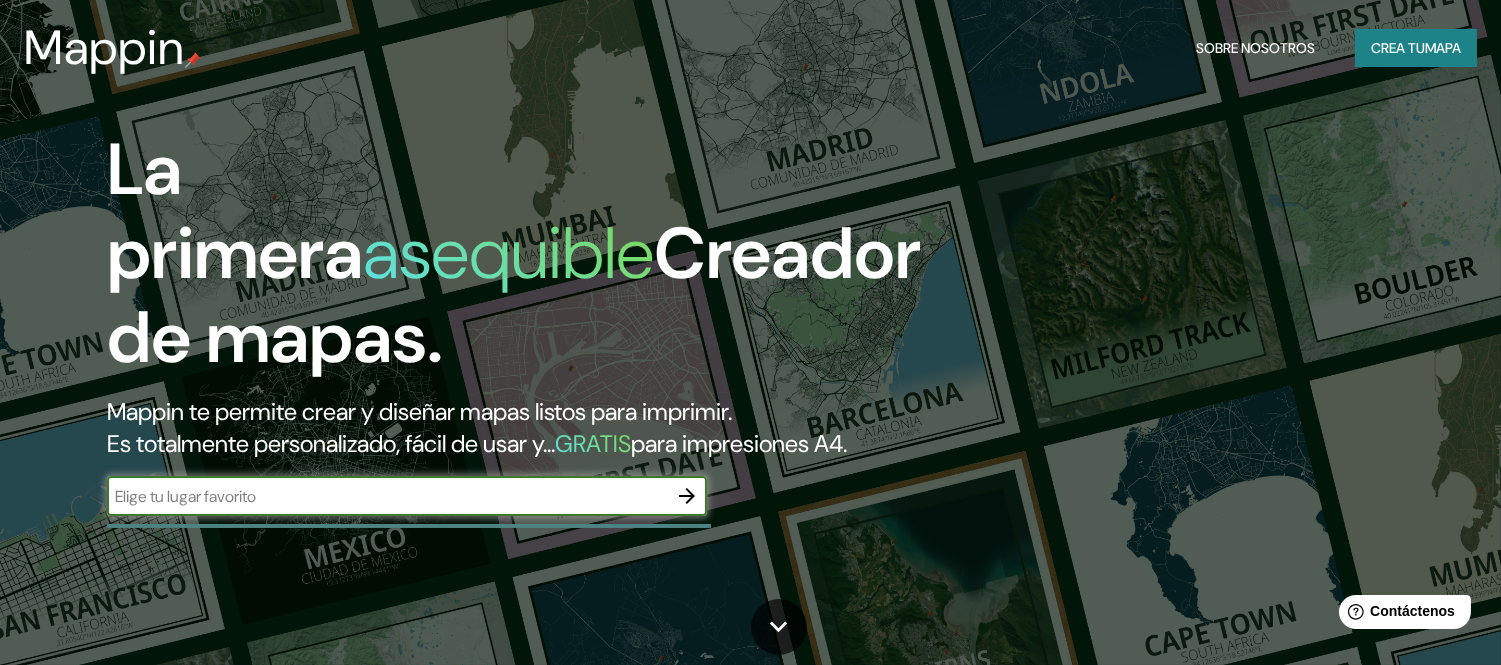 click 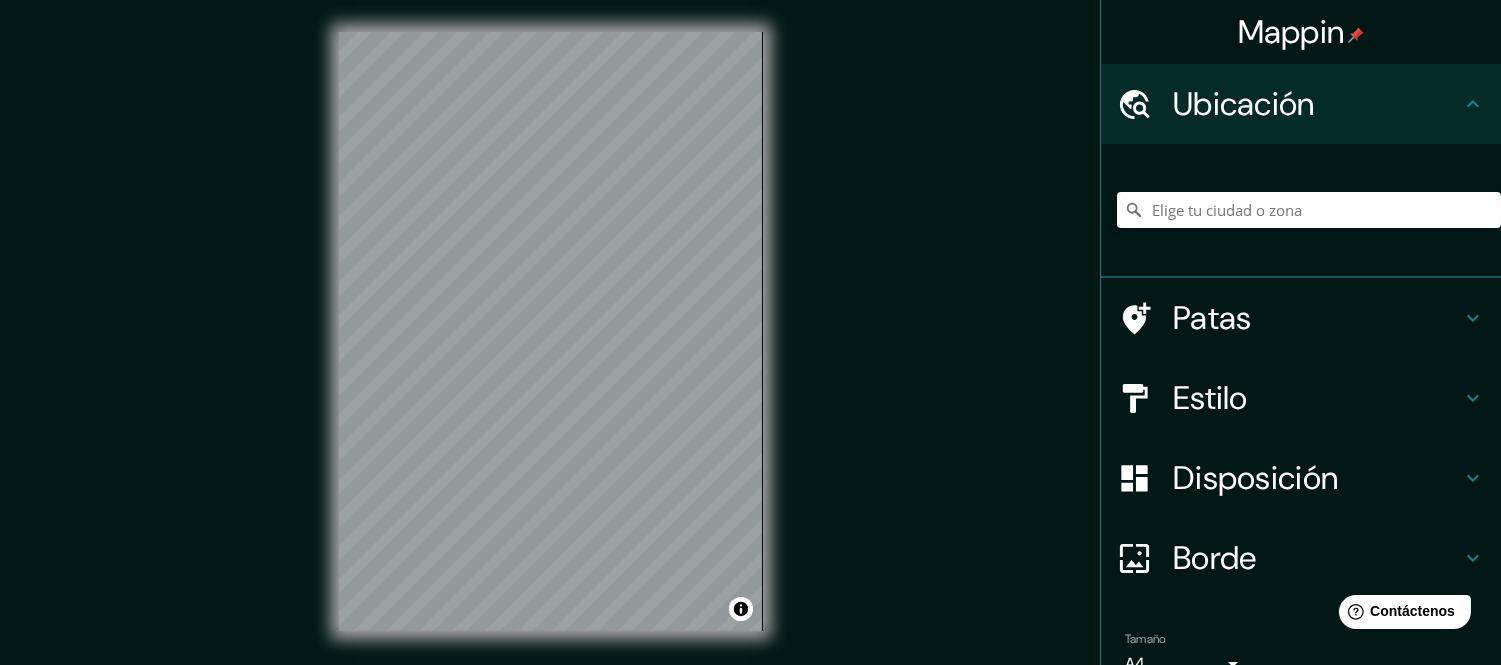 click on "Mappin Ubicación Patas Estilo Disposición Borde Elige un borde.  Consejo  : puedes opacar las capas del marco para crear efectos geniales. Ninguno Simple Transparente Elegante Tamaño A4 single Zoom level too high - zoom in more Crea tu mapa © Mapbox   © OpenStreetMap   Improve this map Si tiene algún problema, sugerencia o inquietud, envíe un correo electrónico a  [EMAIL_ADDRESS][DOMAIN_NAME]  .   . ." at bounding box center (750, 347) 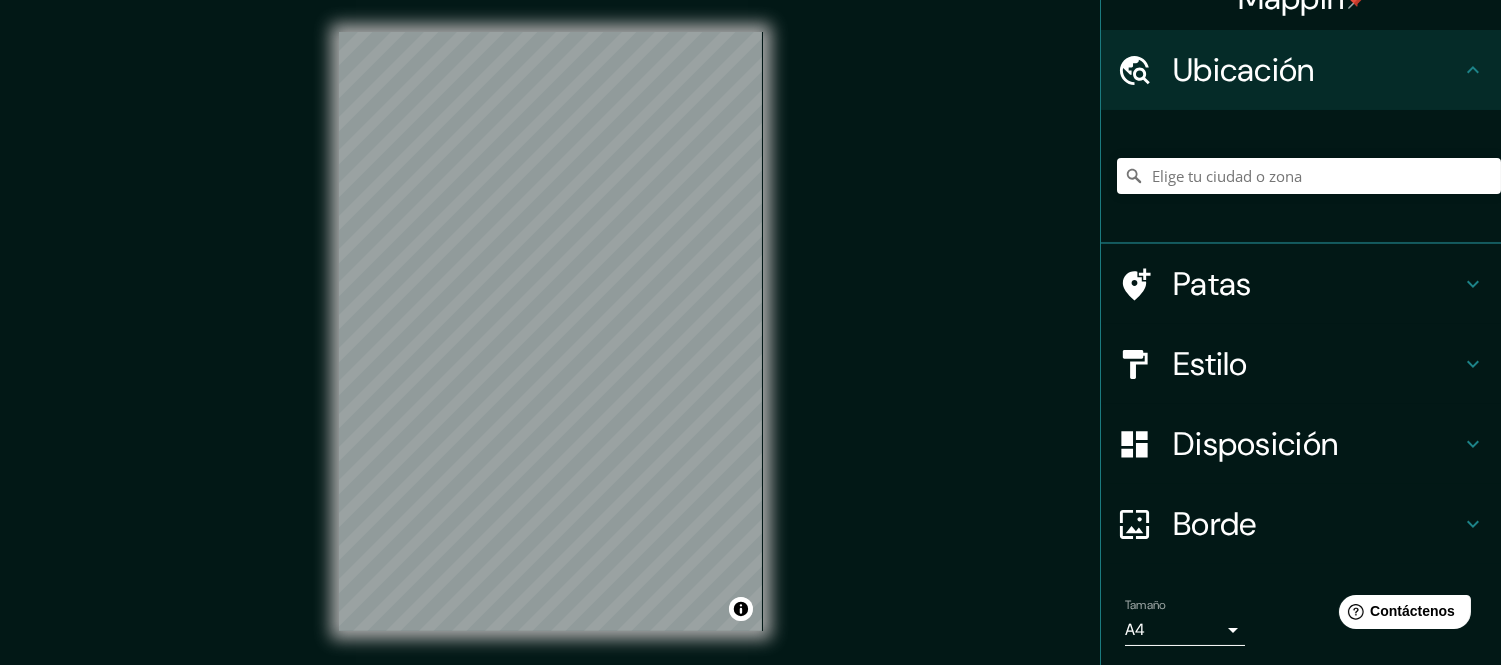 scroll, scrollTop: 0, scrollLeft: 0, axis: both 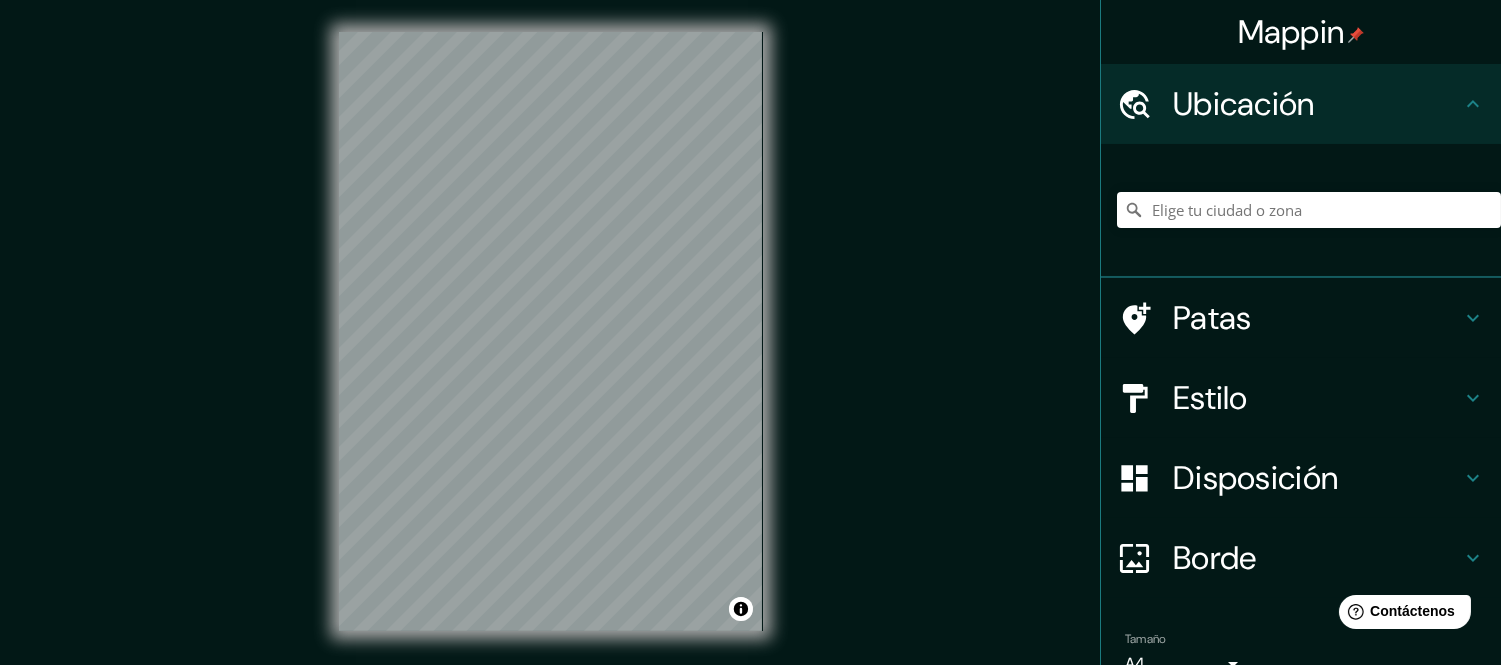 click on "Patas" at bounding box center [1212, 318] 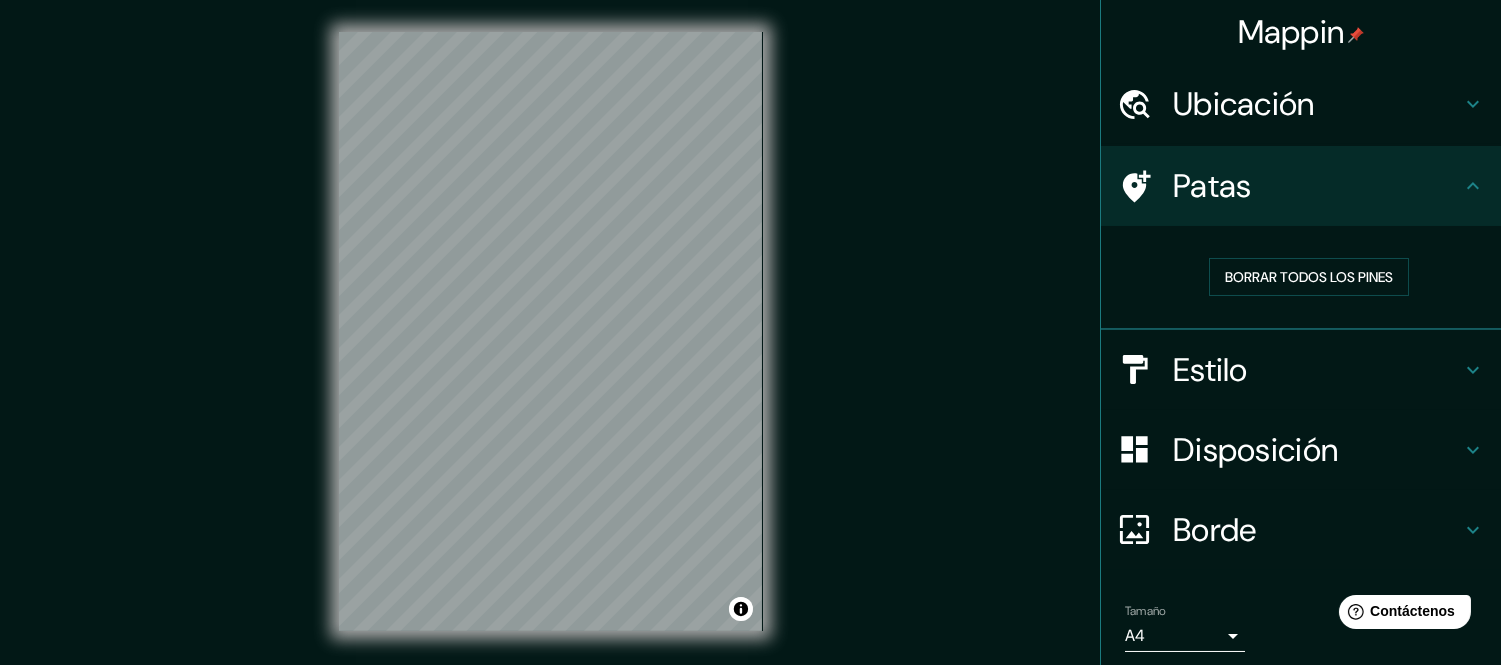 click on "Estilo" at bounding box center [1210, 370] 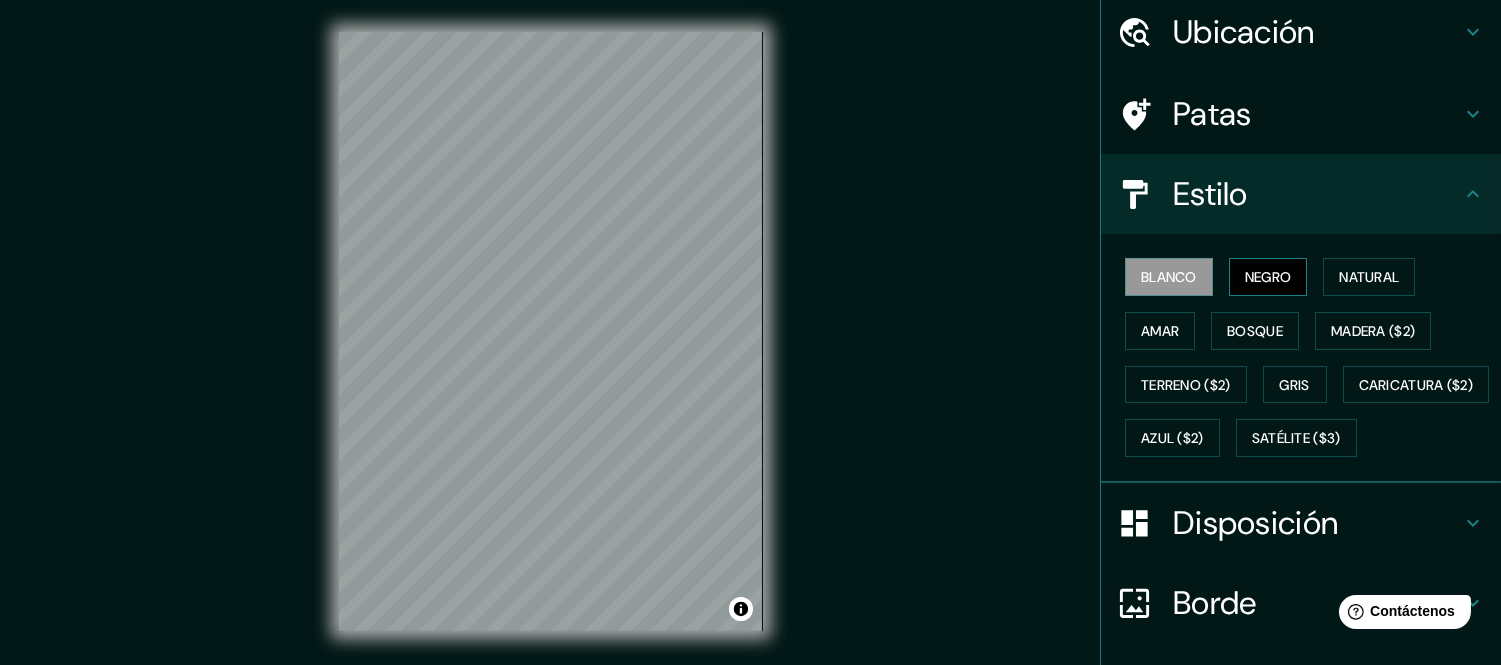 scroll, scrollTop: 111, scrollLeft: 0, axis: vertical 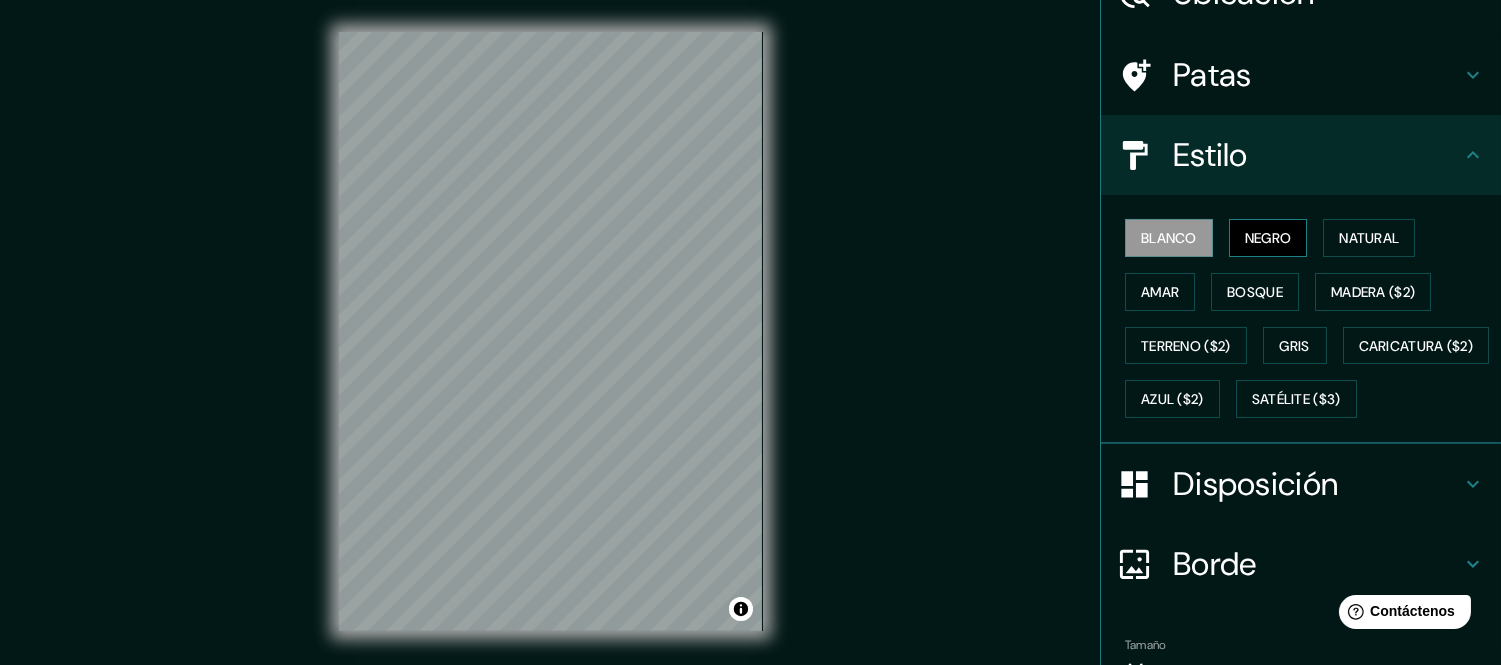 click on "Negro" at bounding box center (1268, 238) 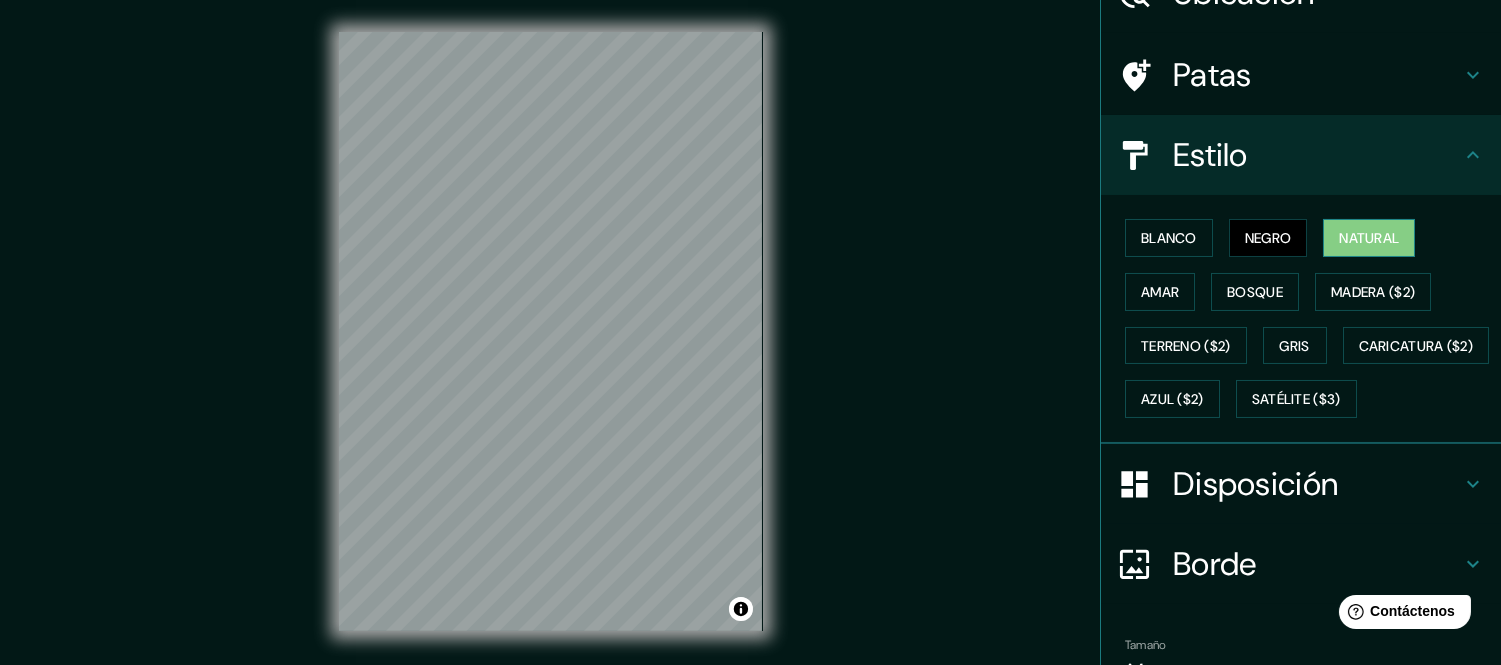 click on "Natural" at bounding box center (1369, 238) 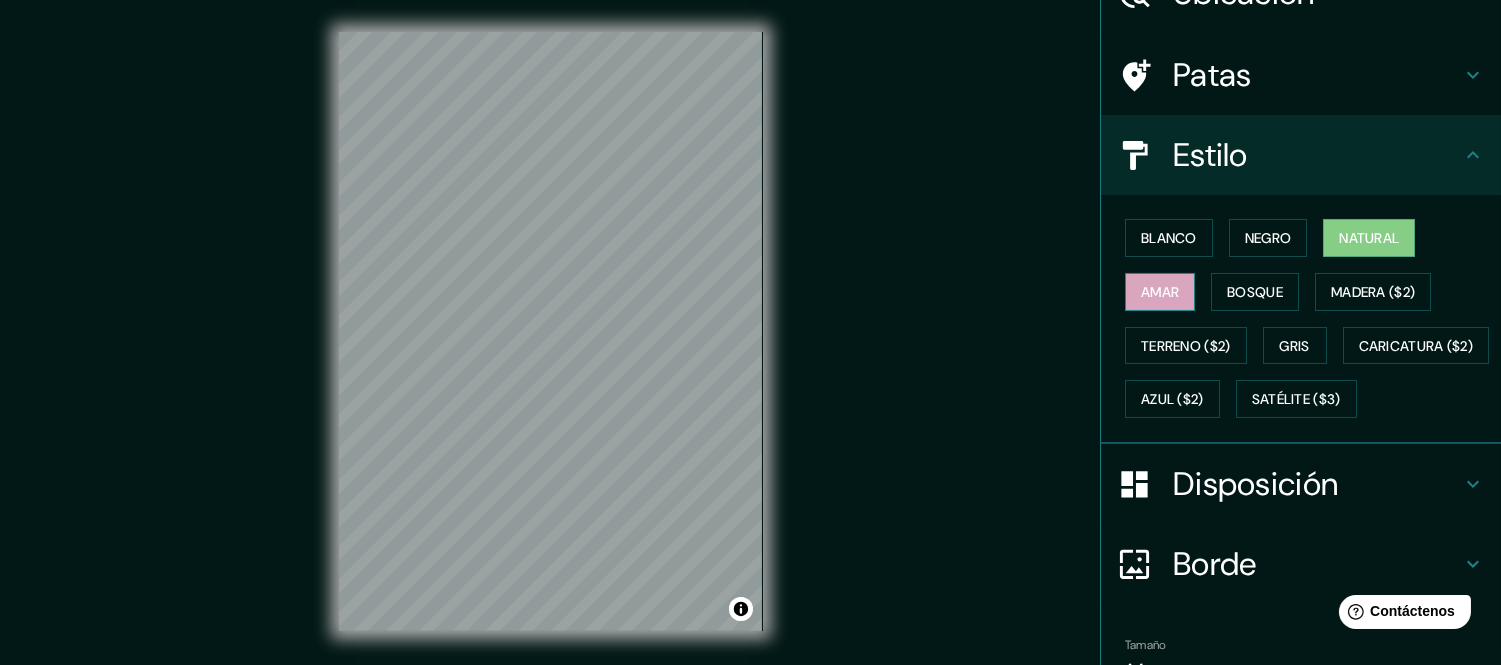 click on "Amar" at bounding box center [1160, 292] 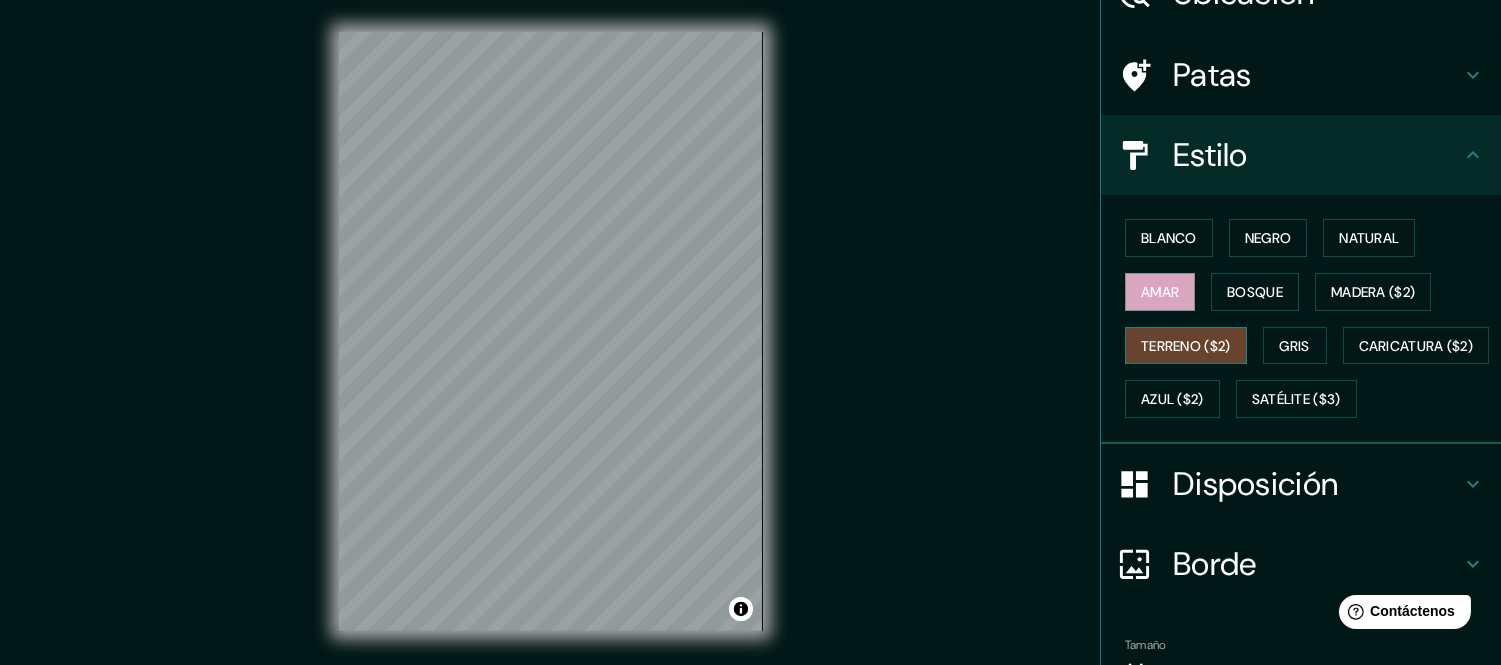 click on "Terreno ($2)" at bounding box center [1186, 346] 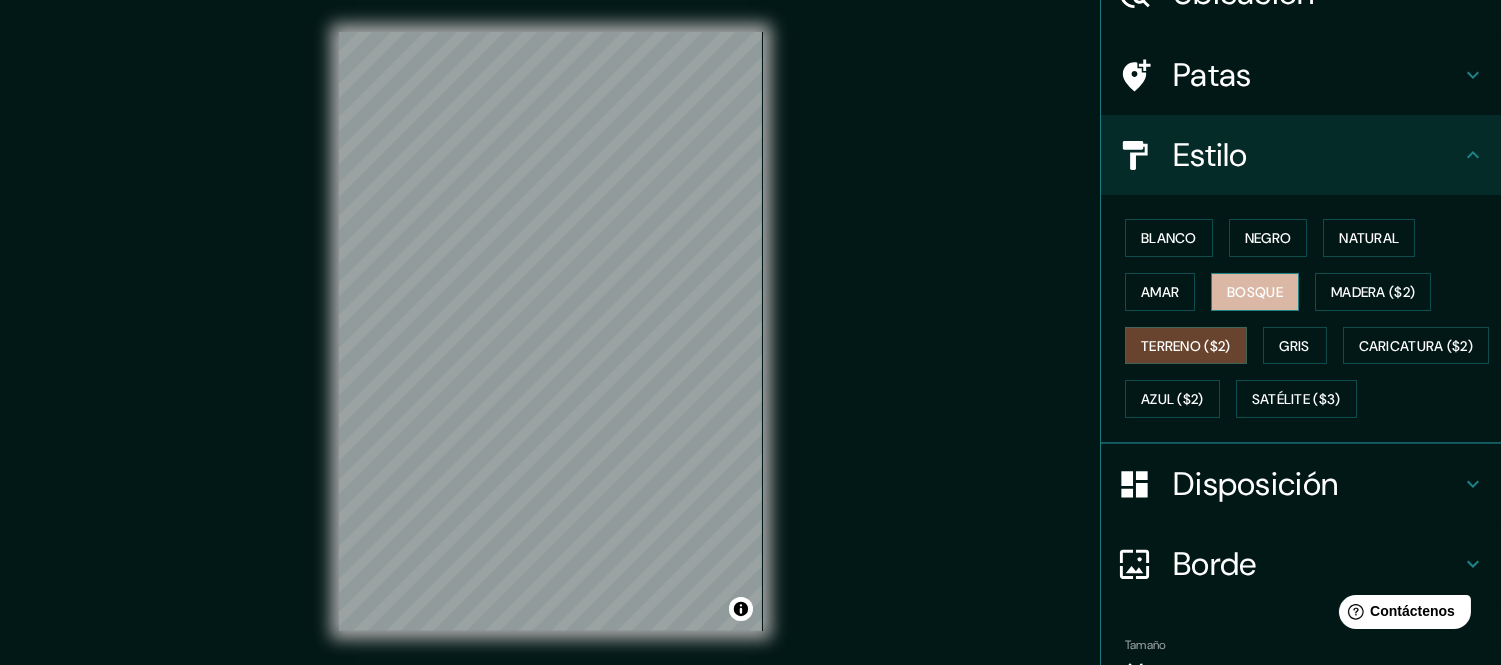 click on "Bosque" at bounding box center [1255, 292] 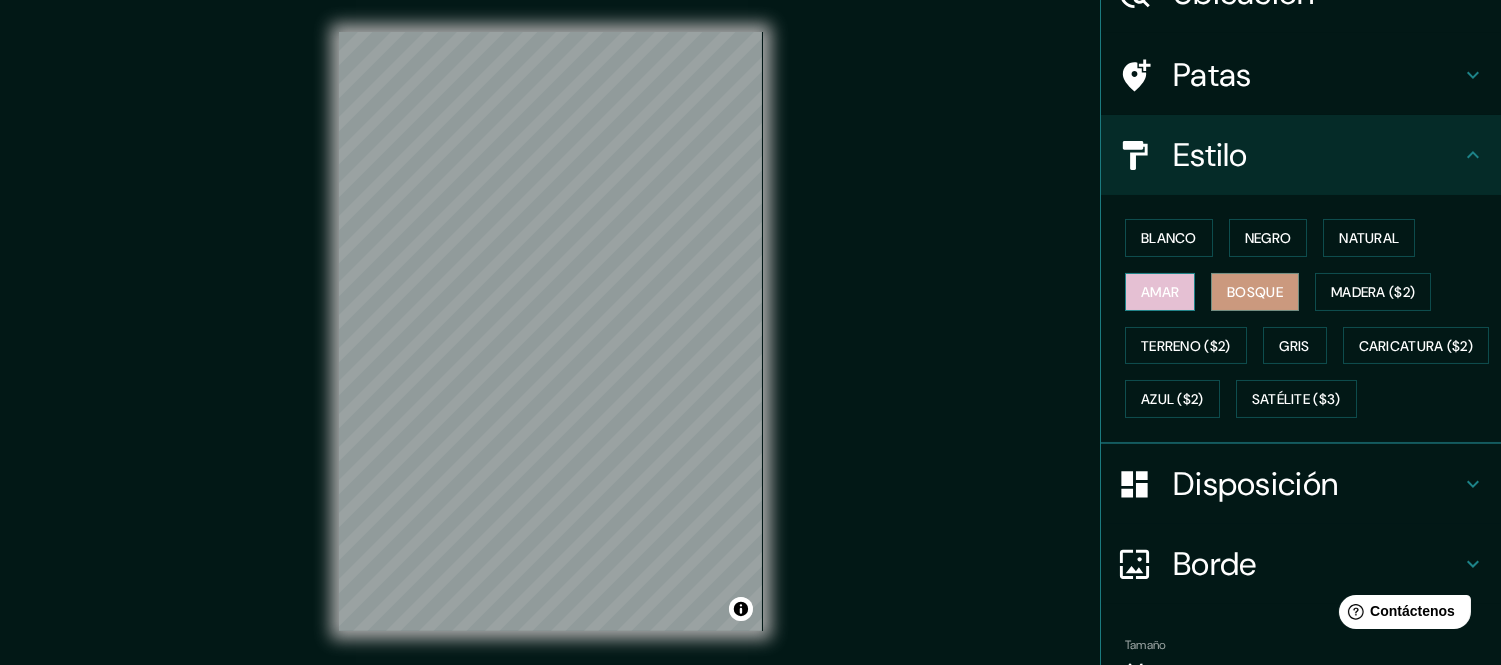 click on "Amar" at bounding box center [1160, 292] 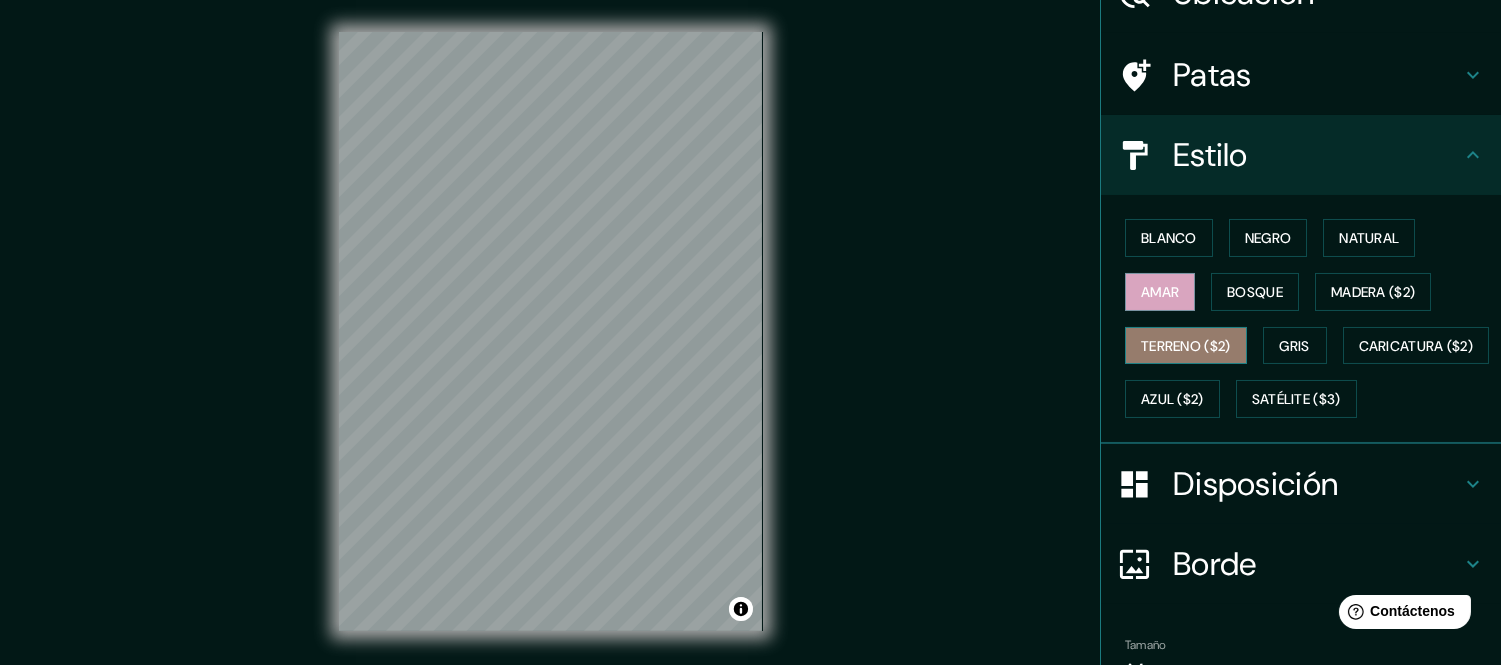 click on "Terreno ($2)" at bounding box center [1186, 346] 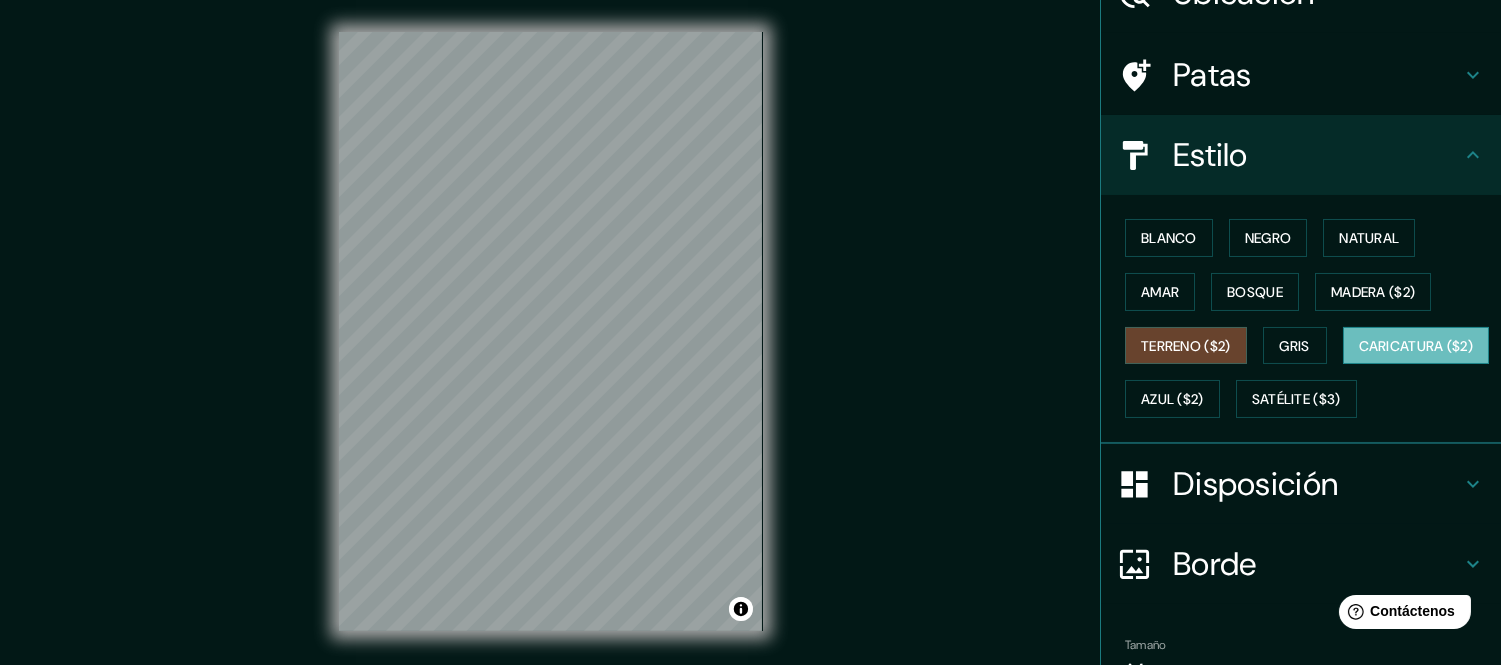 click on "Caricatura ($2)" at bounding box center [1416, 346] 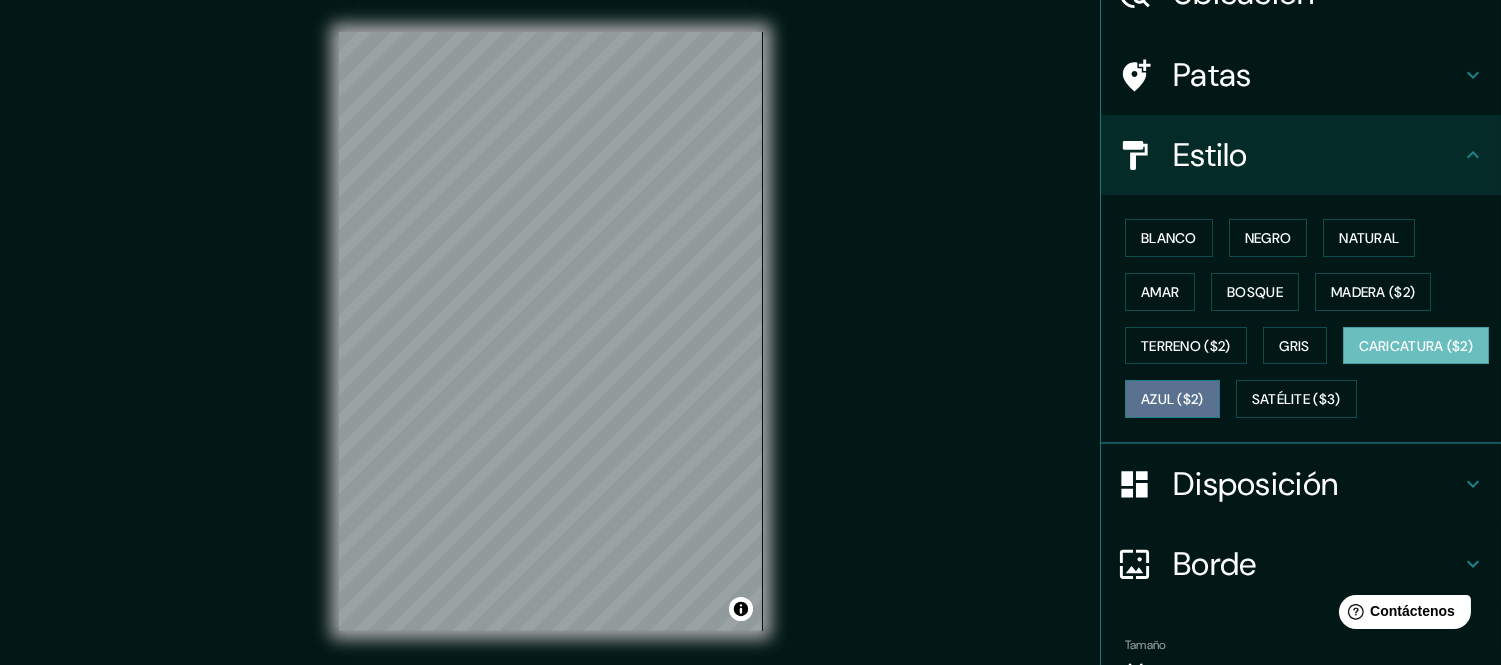 click on "Azul ($2)" at bounding box center [1172, 399] 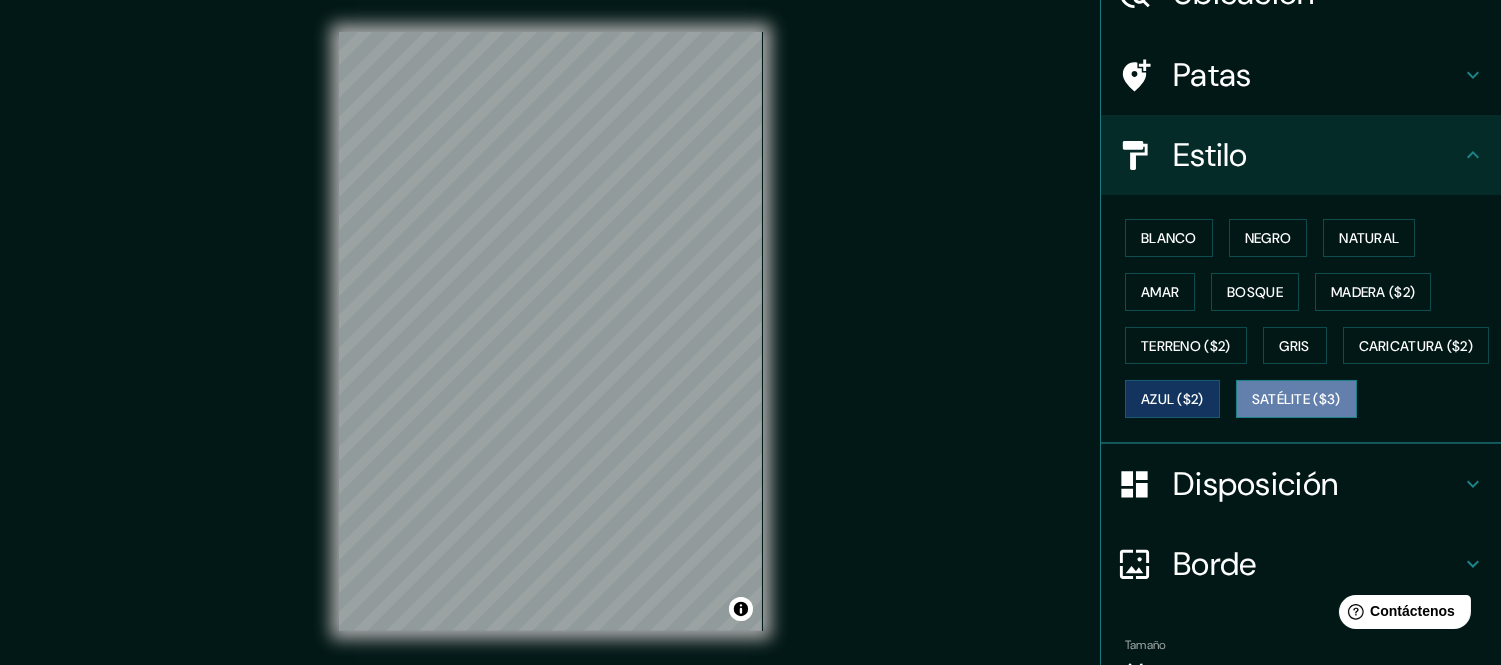 click on "Satélite ($3)" at bounding box center (1296, 399) 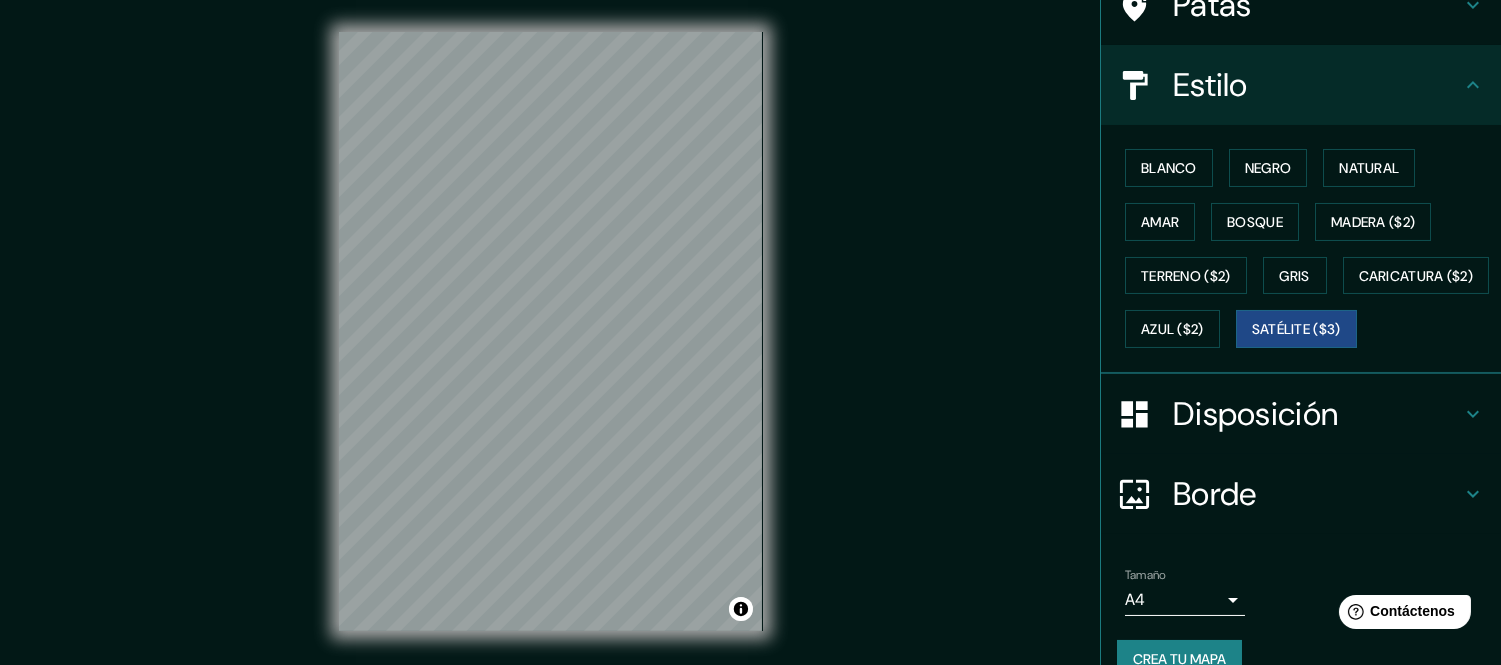 scroll, scrollTop: 266, scrollLeft: 0, axis: vertical 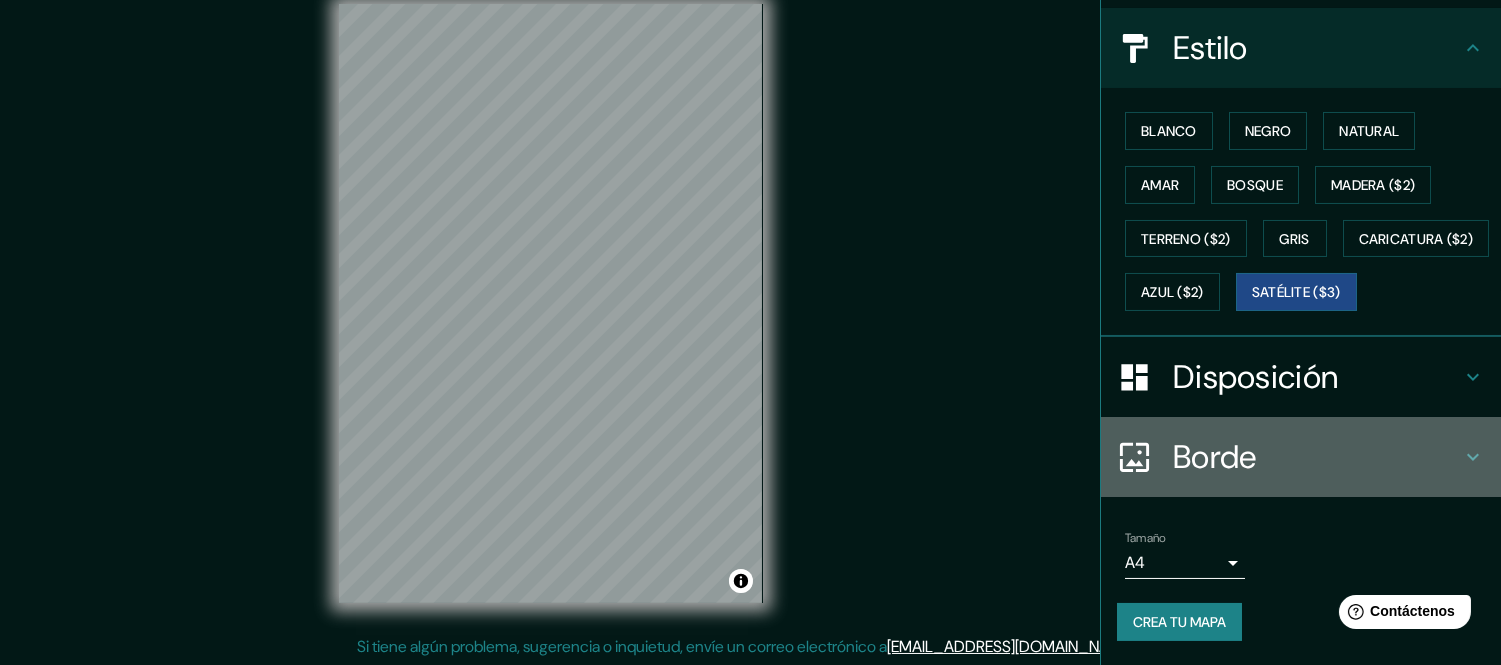 click on "Borde" at bounding box center [1215, 457] 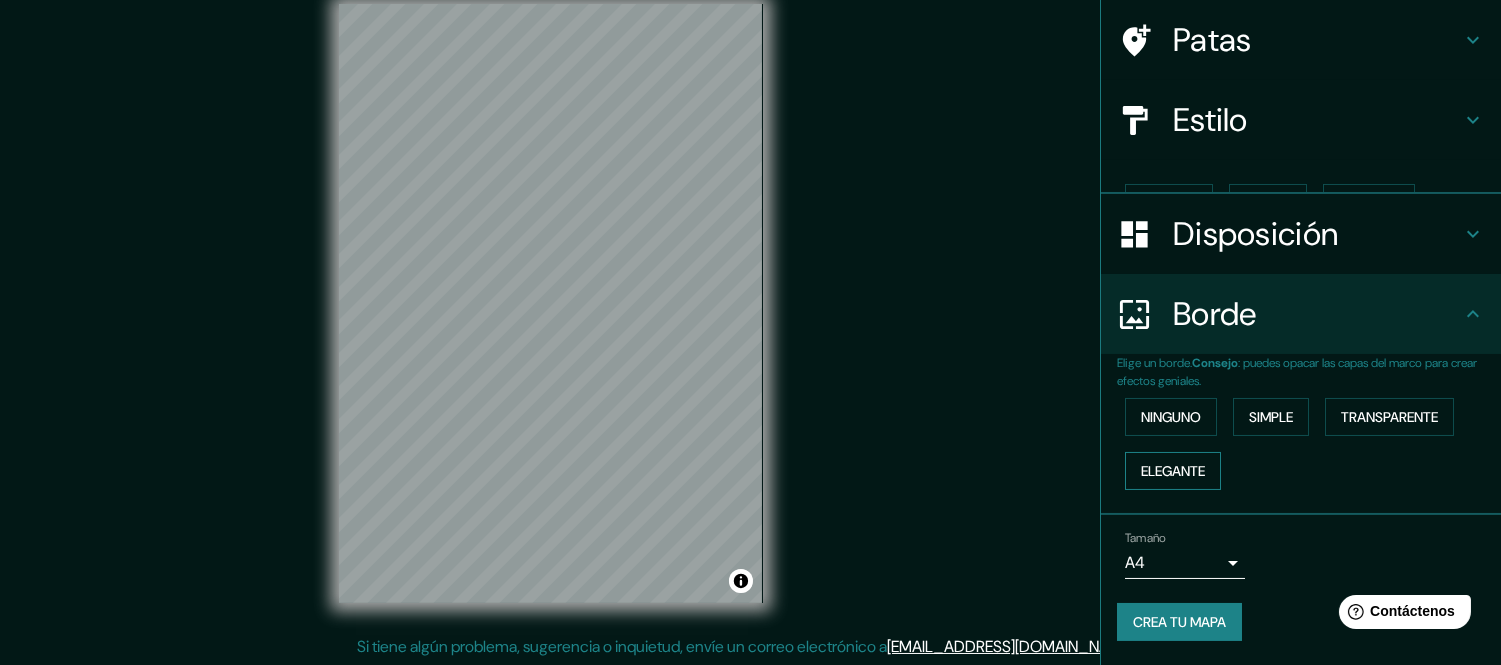 scroll, scrollTop: 108, scrollLeft: 0, axis: vertical 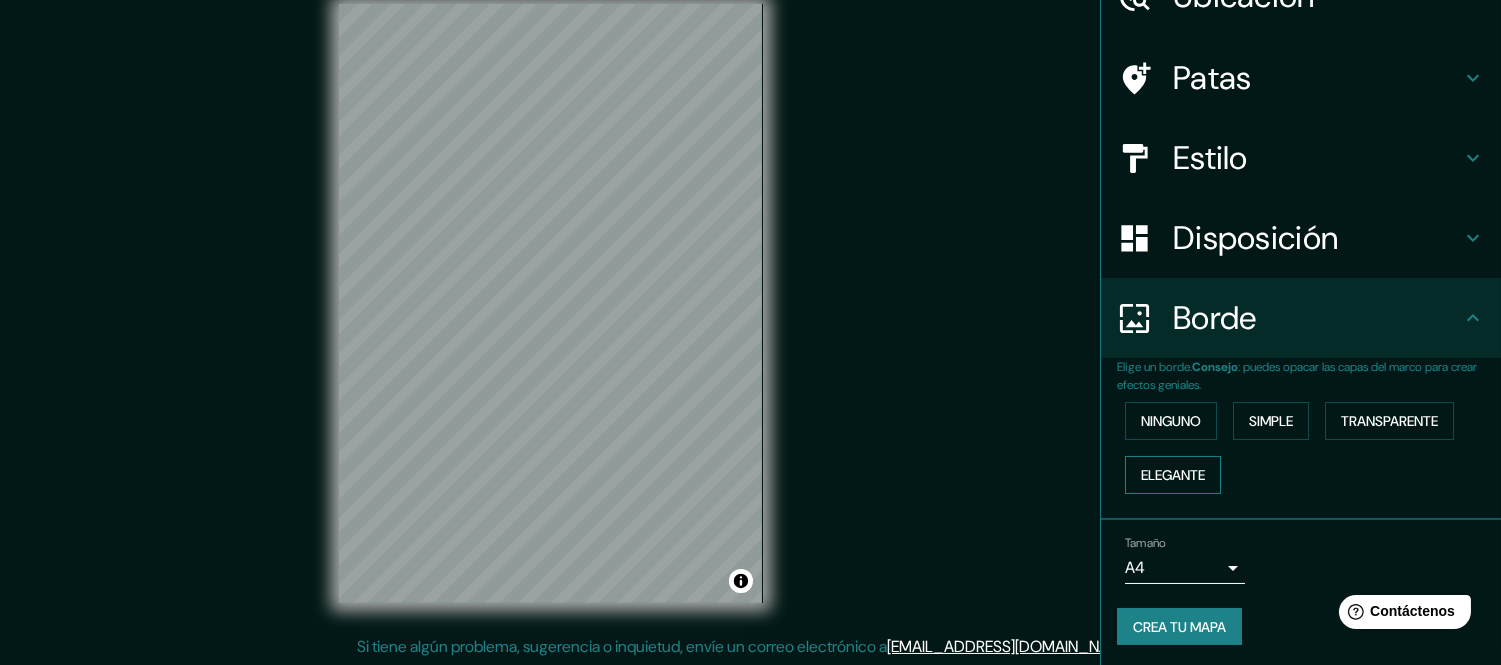click on "Elegante" at bounding box center [1173, 475] 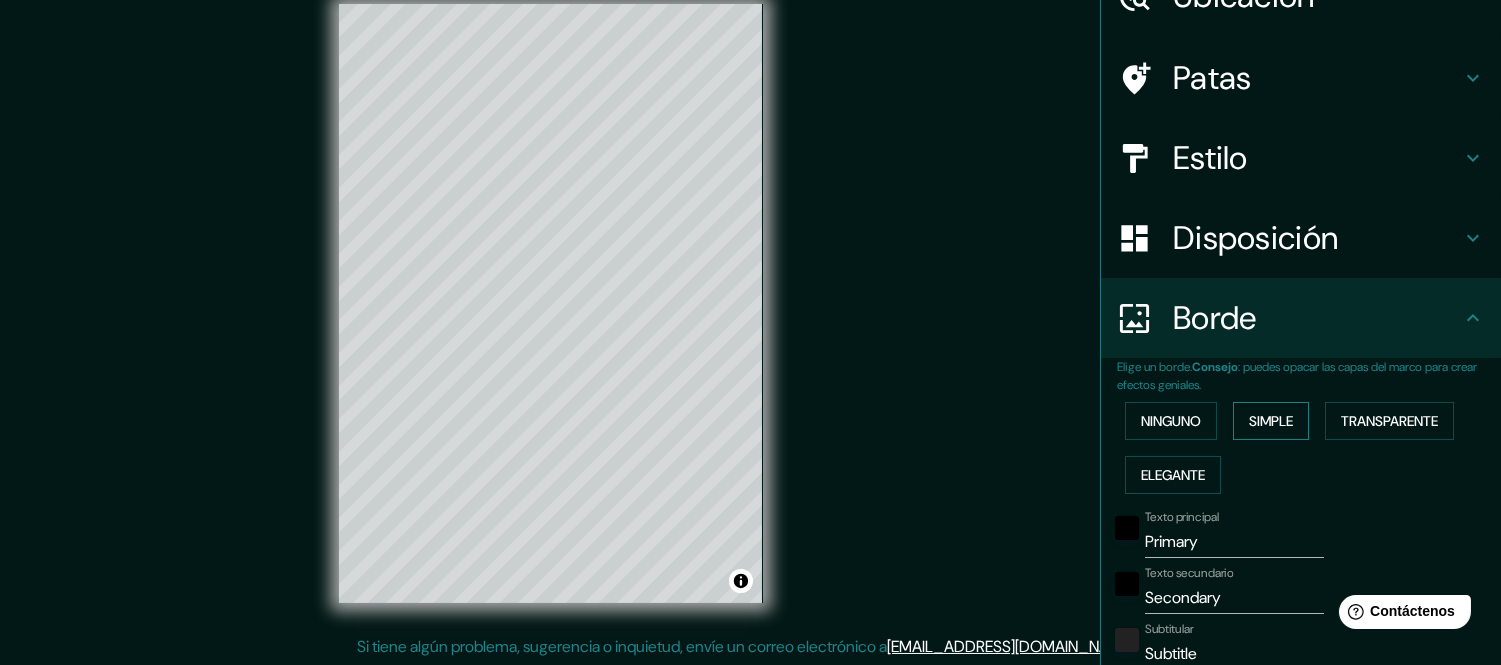 click on "Simple" at bounding box center (1271, 421) 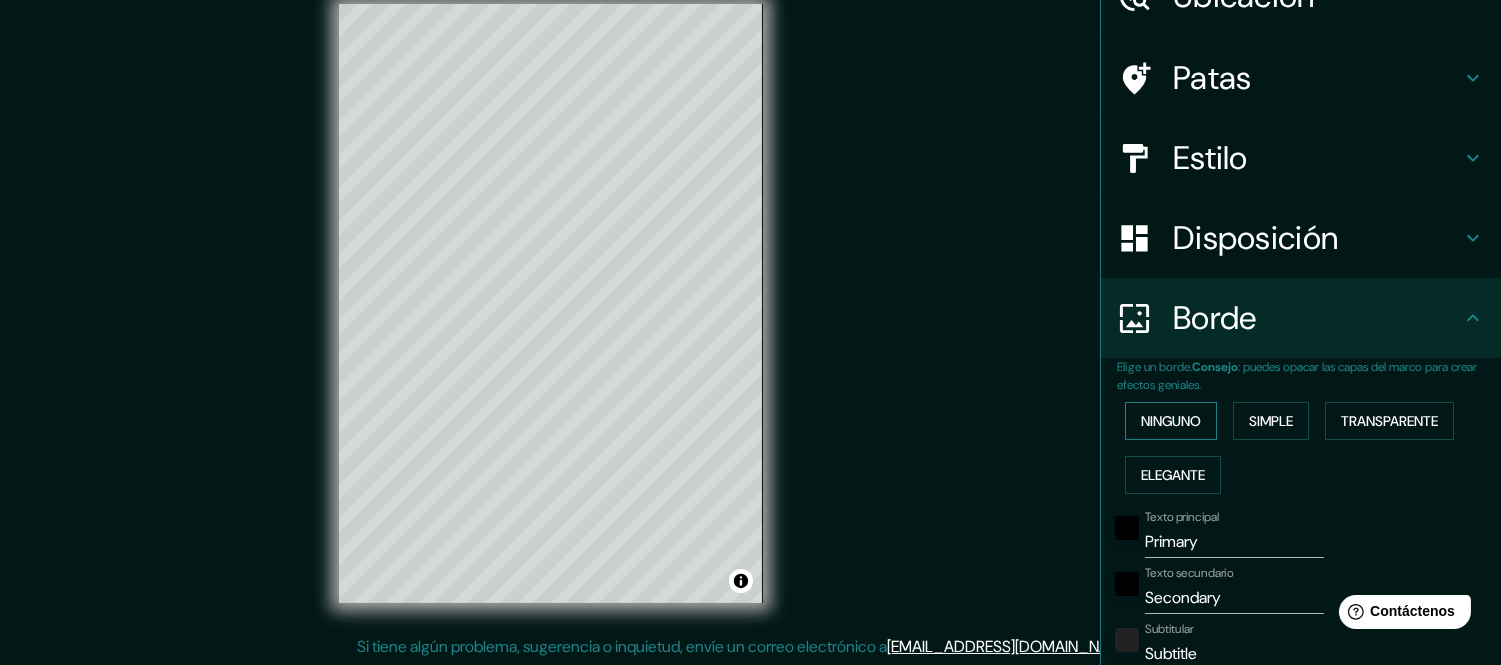 click on "Ninguno" at bounding box center (1171, 421) 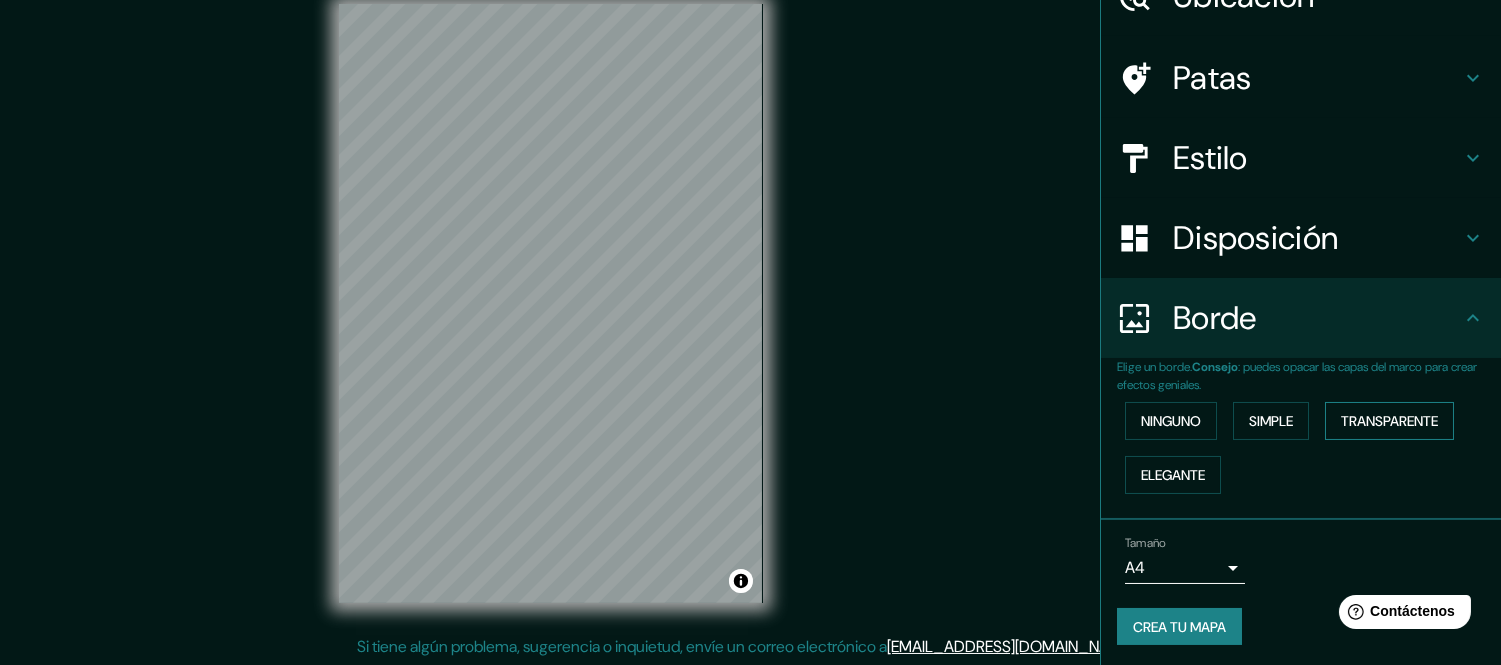 click on "Transparente" at bounding box center (1389, 421) 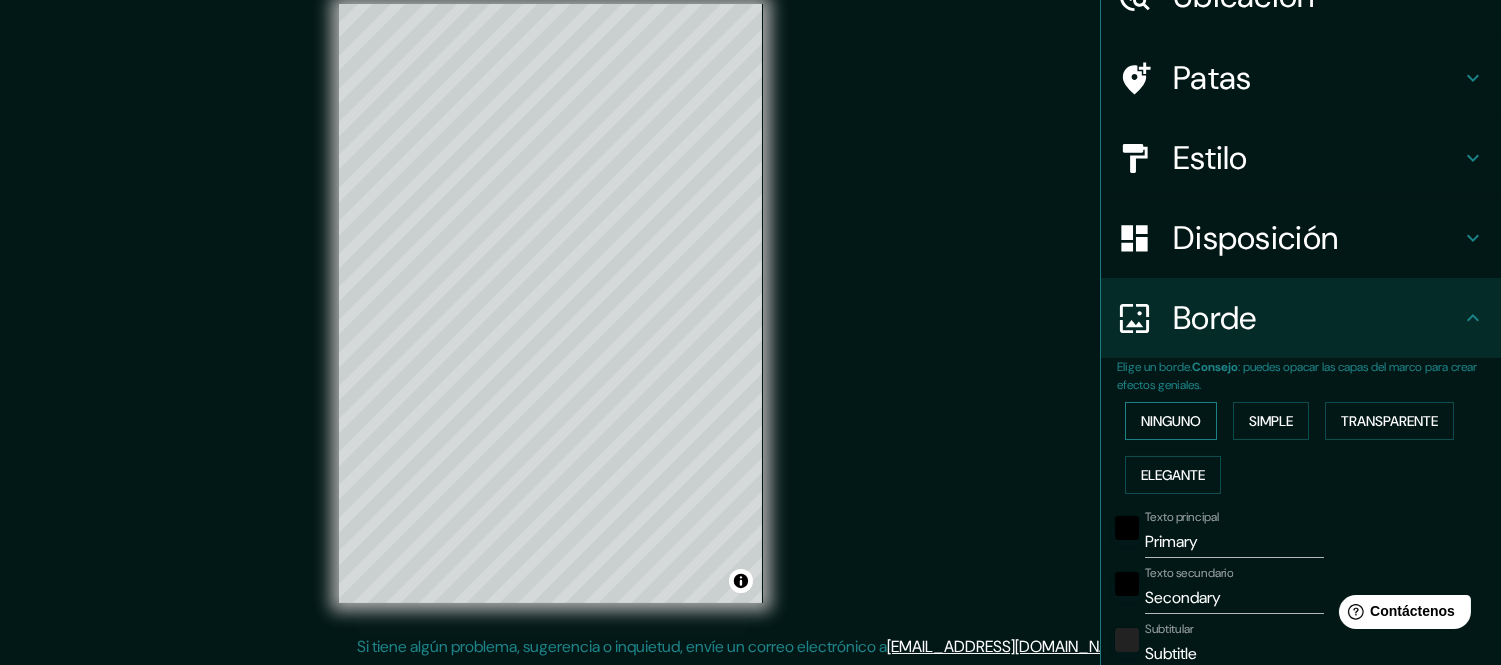 click on "Ninguno" at bounding box center (1171, 421) 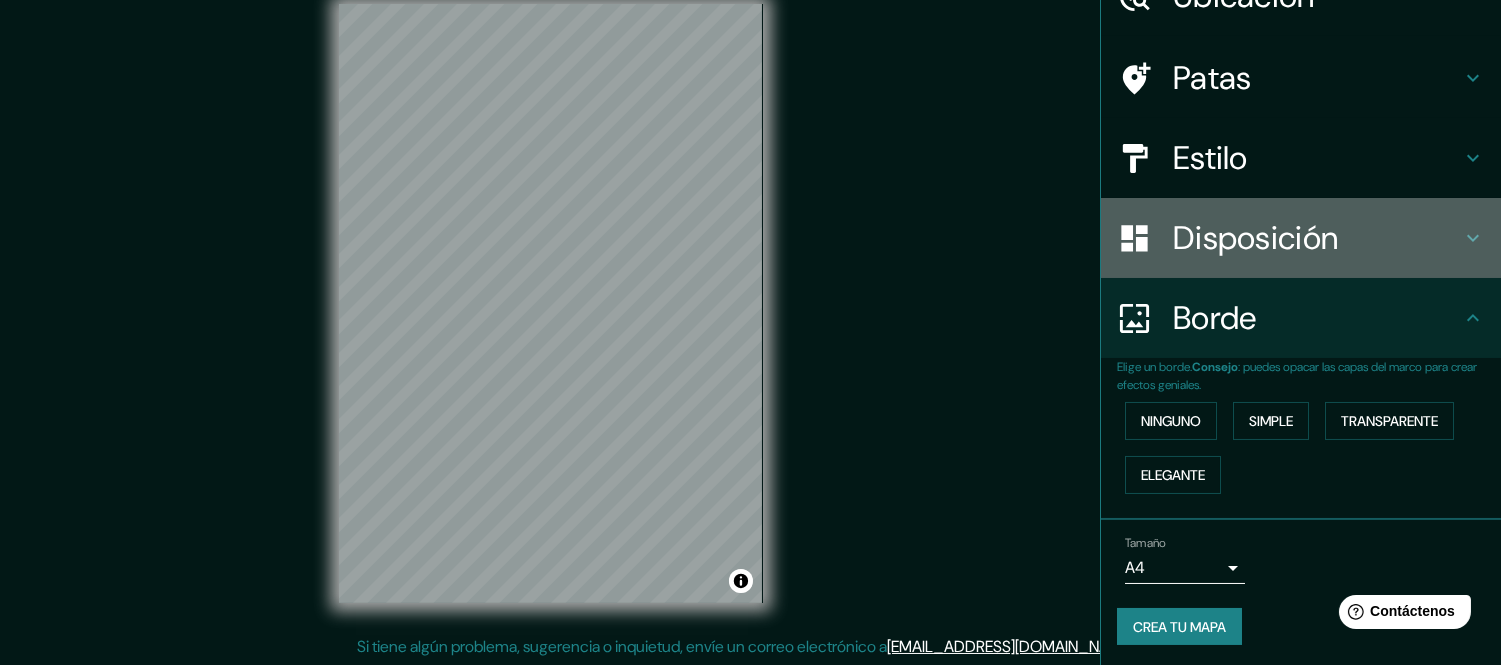 click on "Disposición" at bounding box center [1301, 238] 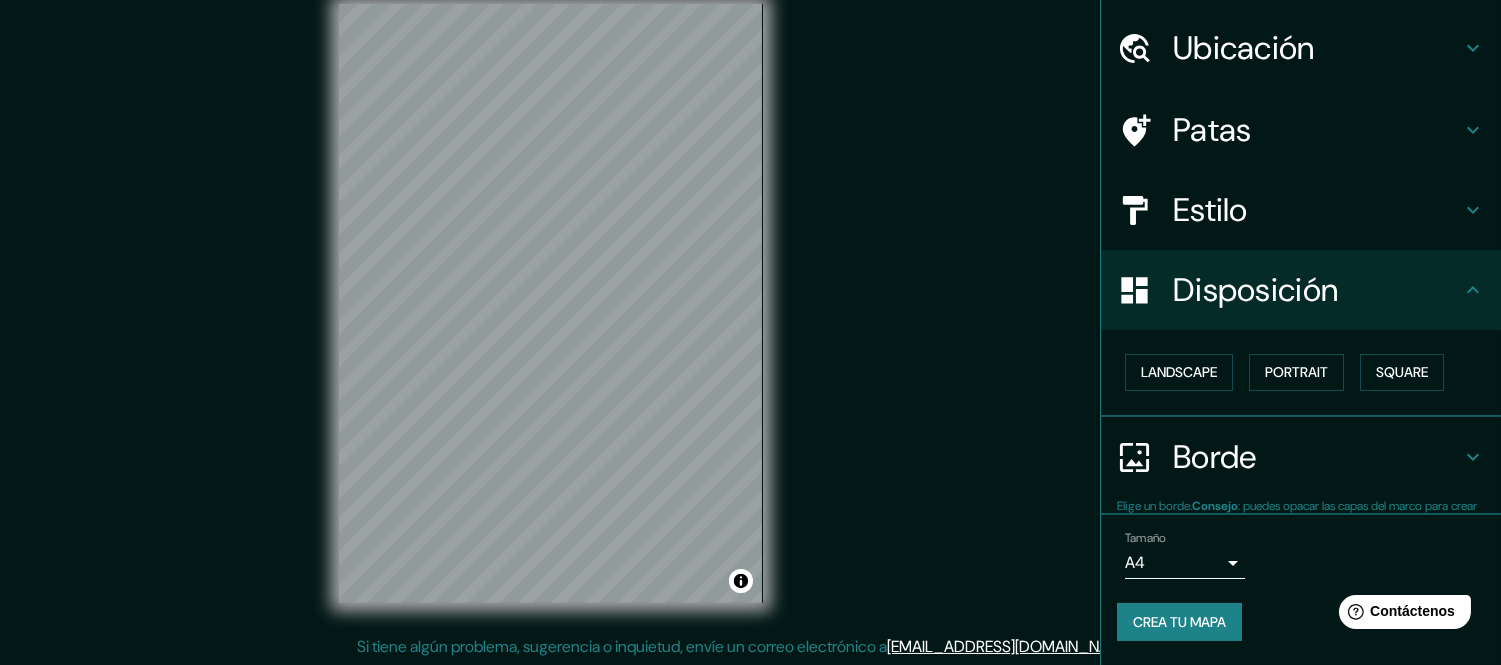 scroll, scrollTop: 52, scrollLeft: 0, axis: vertical 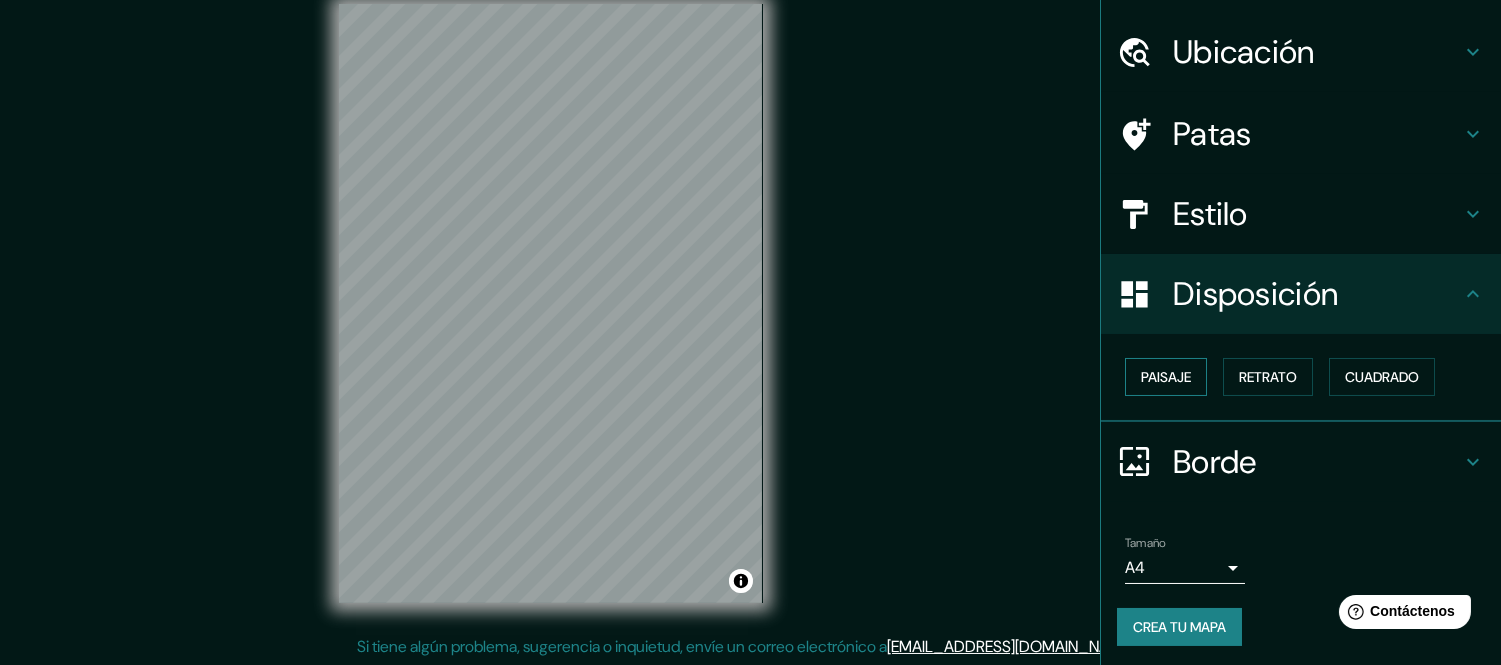click on "Paisaje" at bounding box center (1166, 377) 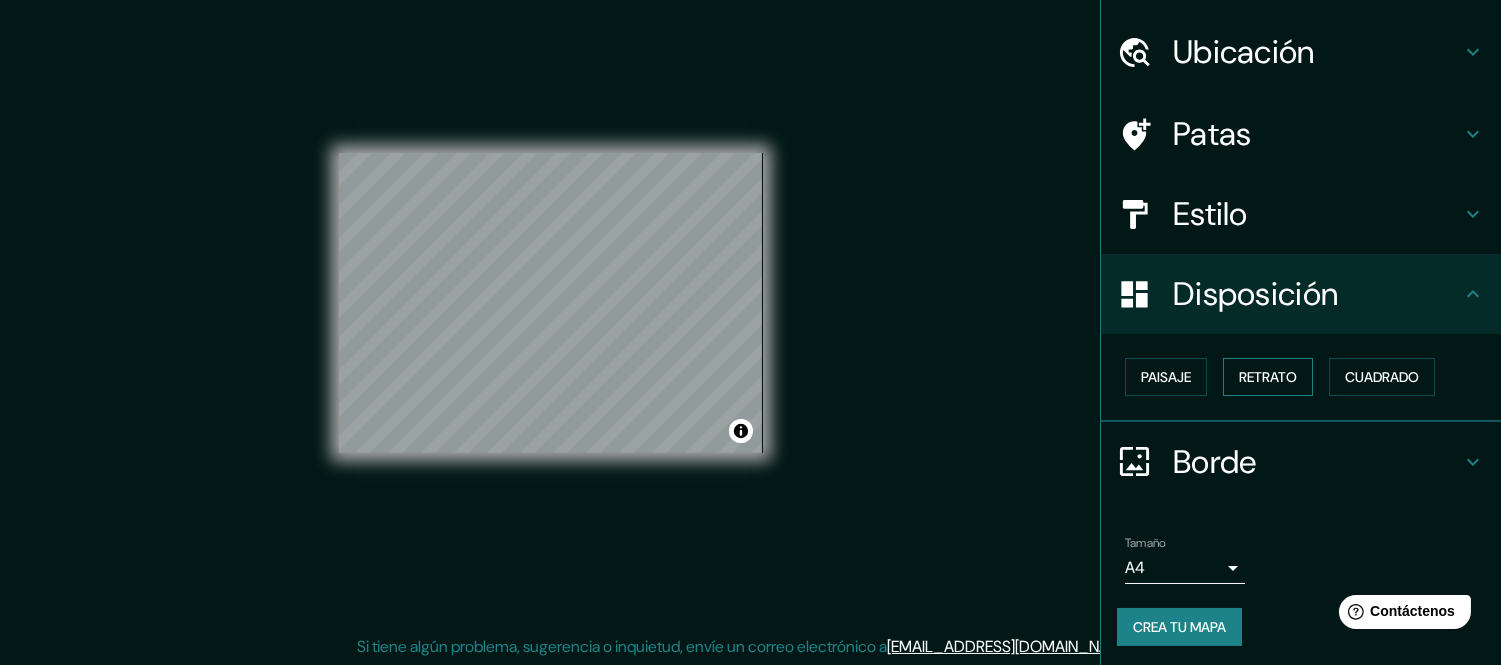 click on "Retrato" at bounding box center (1268, 377) 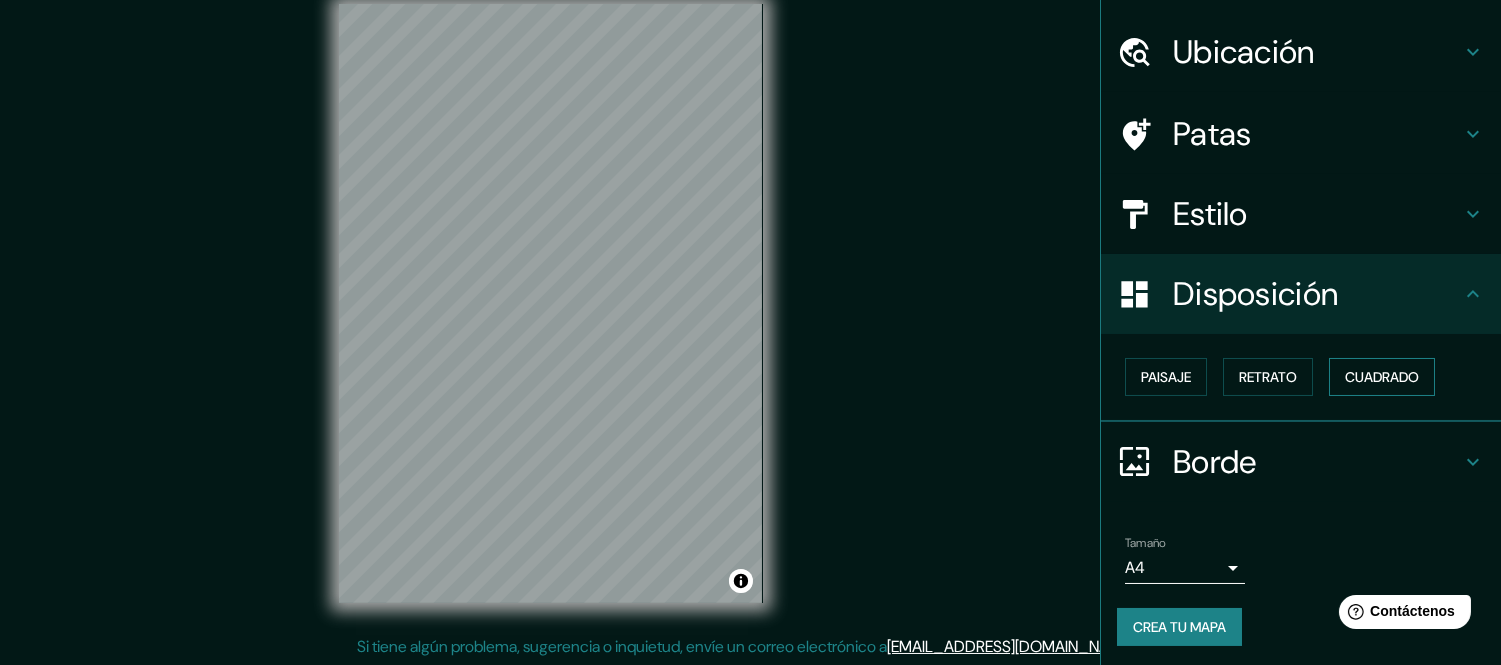 click on "Cuadrado" at bounding box center (1382, 377) 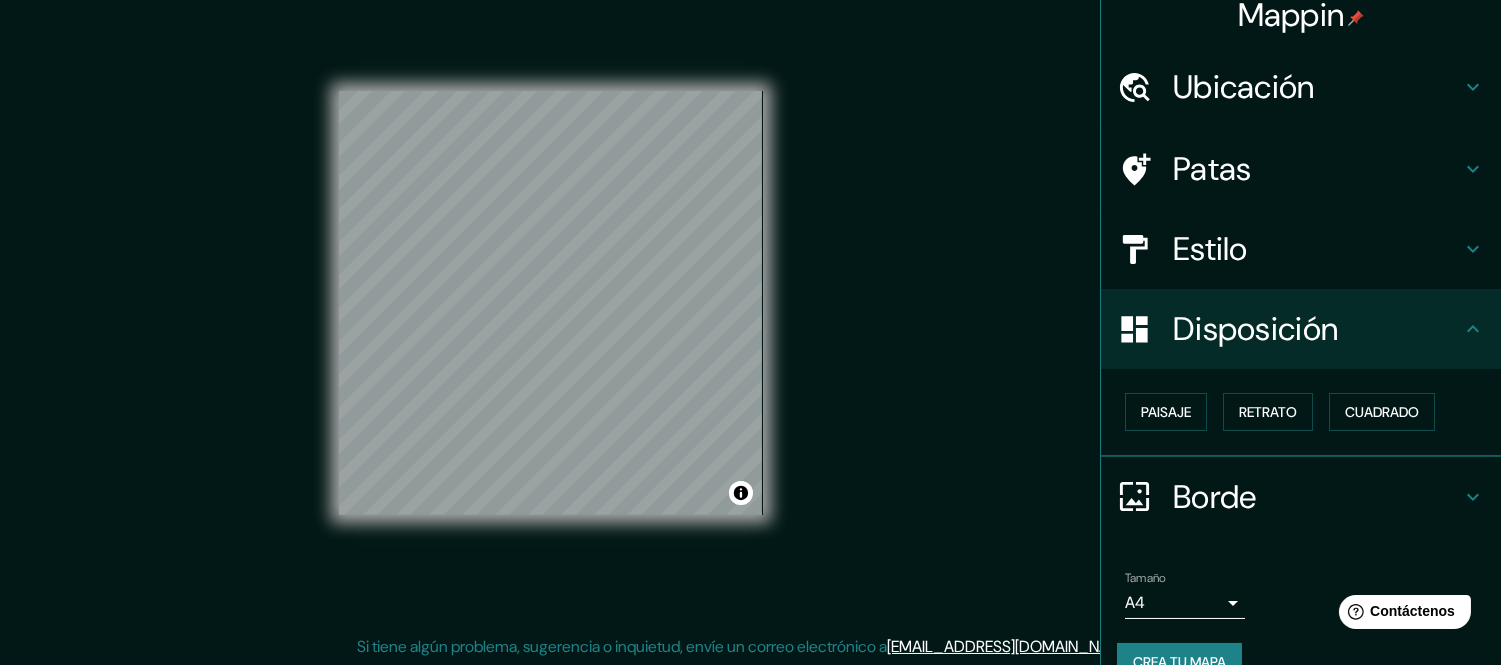 scroll, scrollTop: 0, scrollLeft: 0, axis: both 